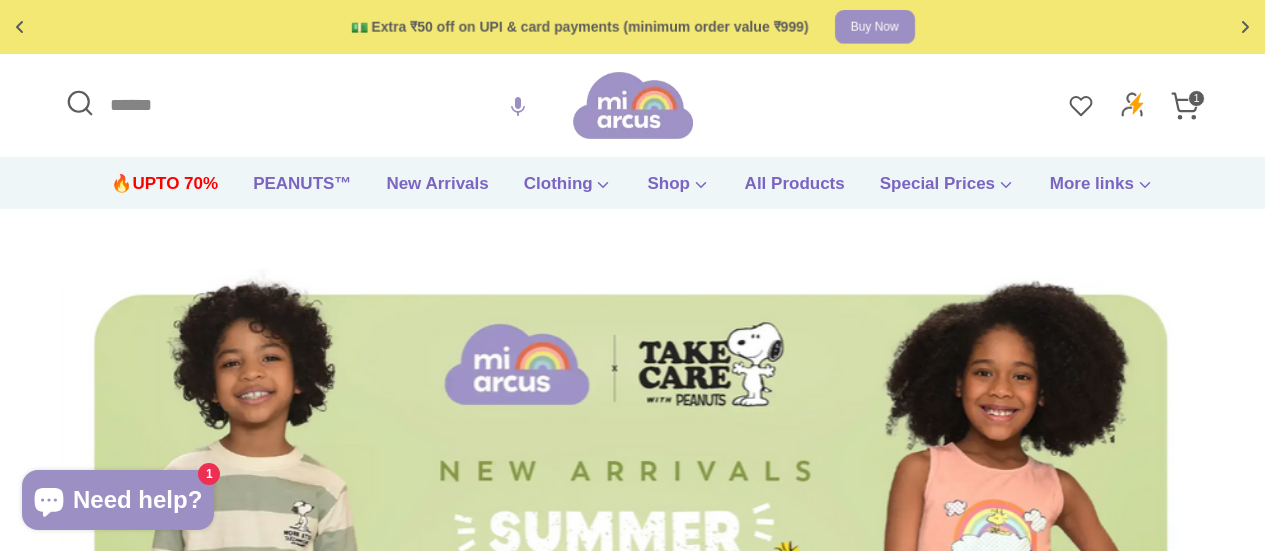 scroll, scrollTop: 0, scrollLeft: 0, axis: both 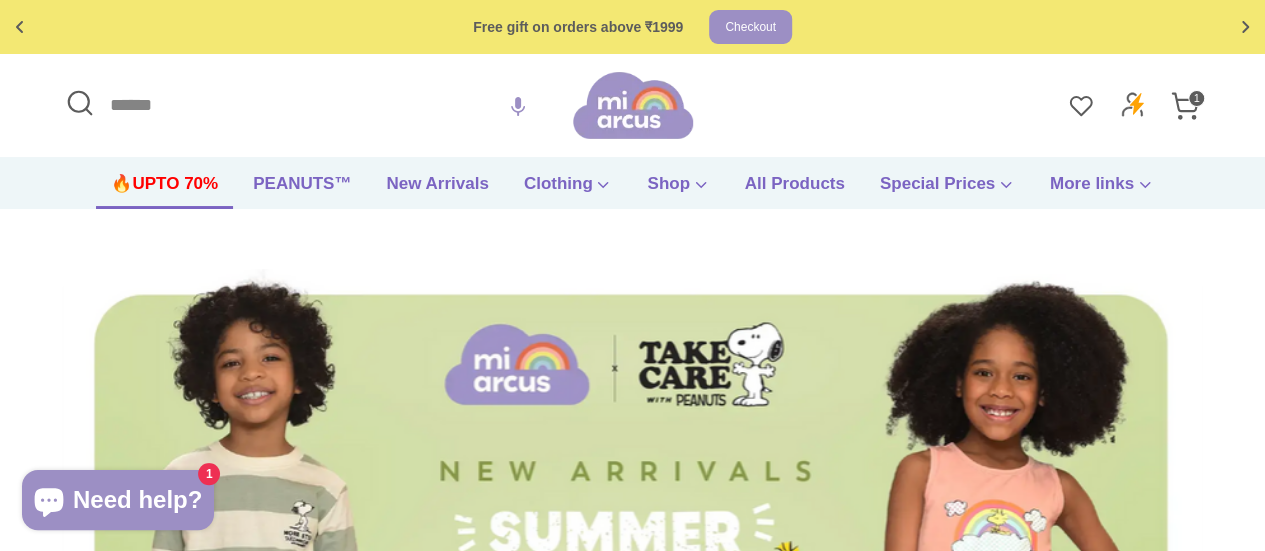 click on "🔥UPTO 70%" at bounding box center (164, 190) 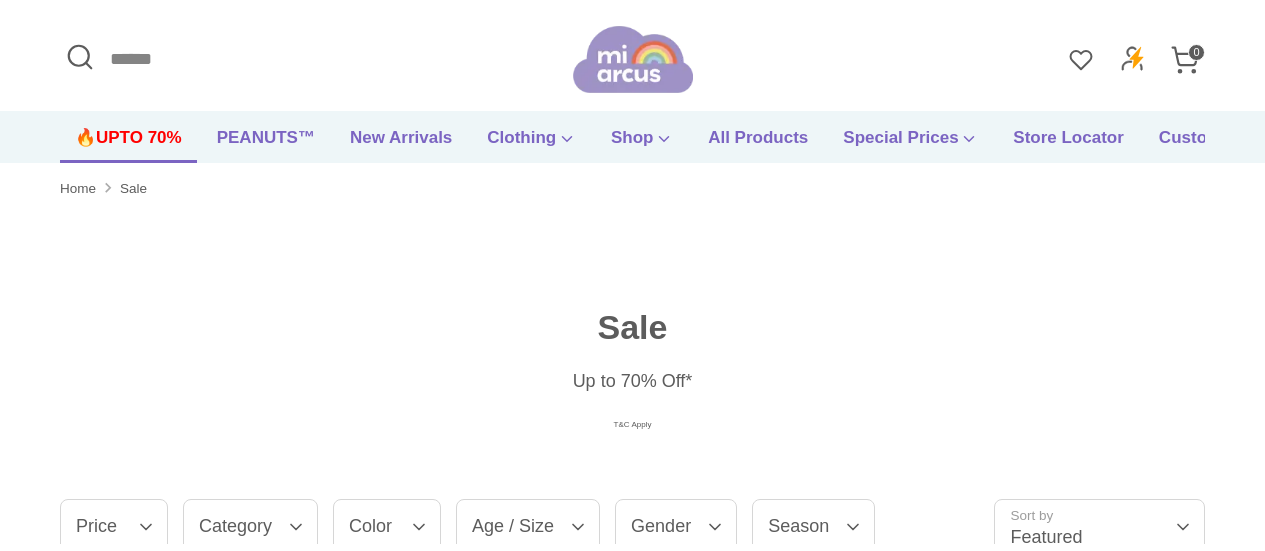 scroll, scrollTop: 0, scrollLeft: 0, axis: both 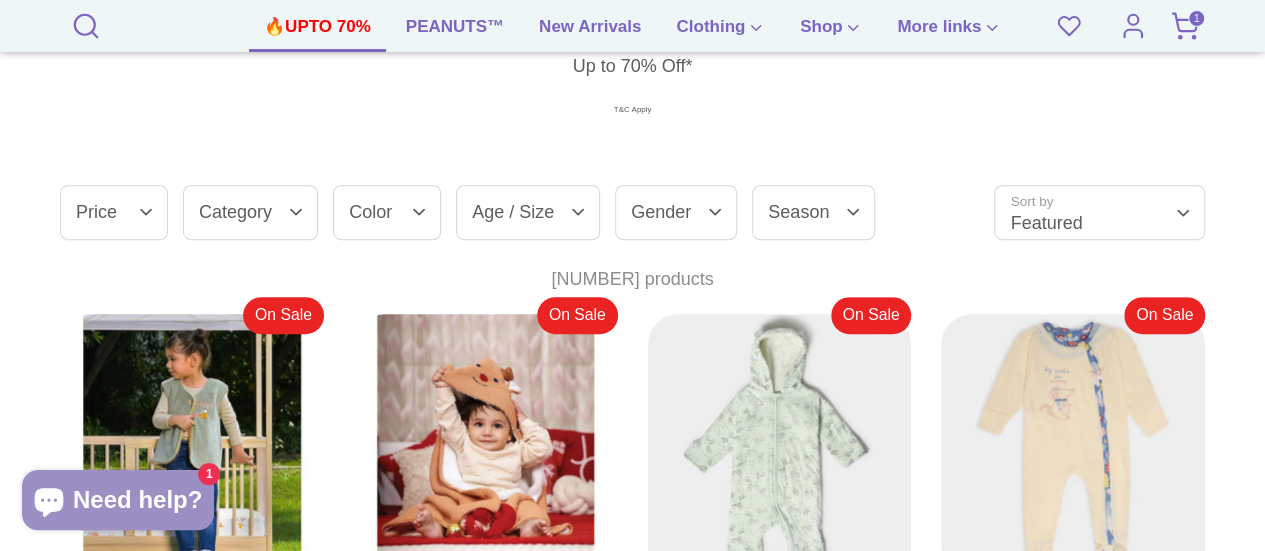click on "Age / Size" at bounding box center (528, 212) 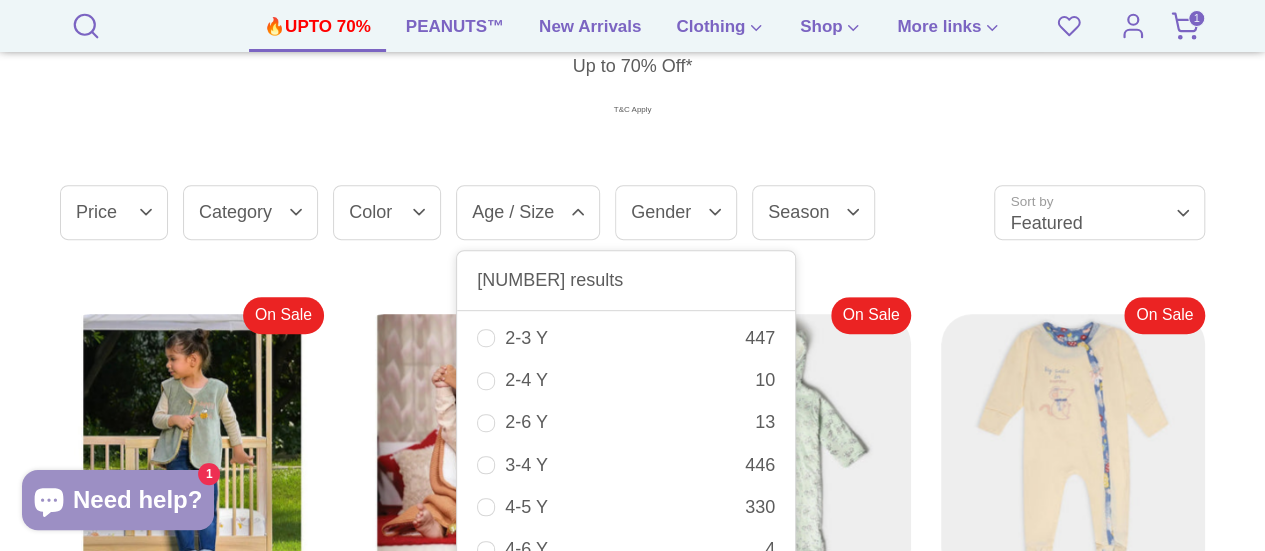 scroll, scrollTop: 3687, scrollLeft: 0, axis: vertical 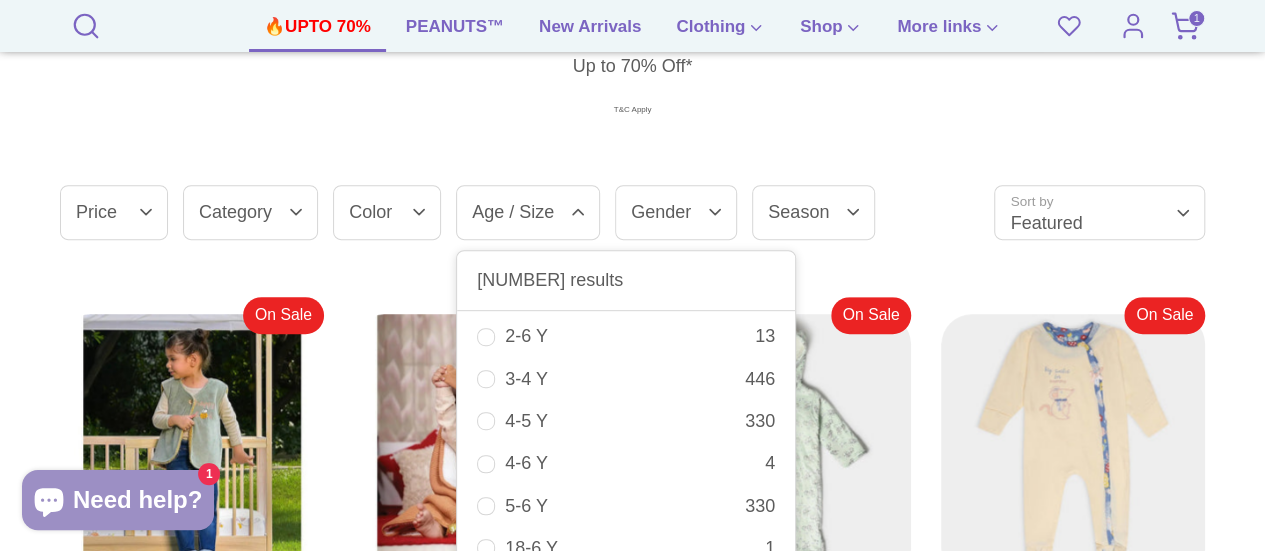 click on "4-5 Y
330" at bounding box center [626, 421] 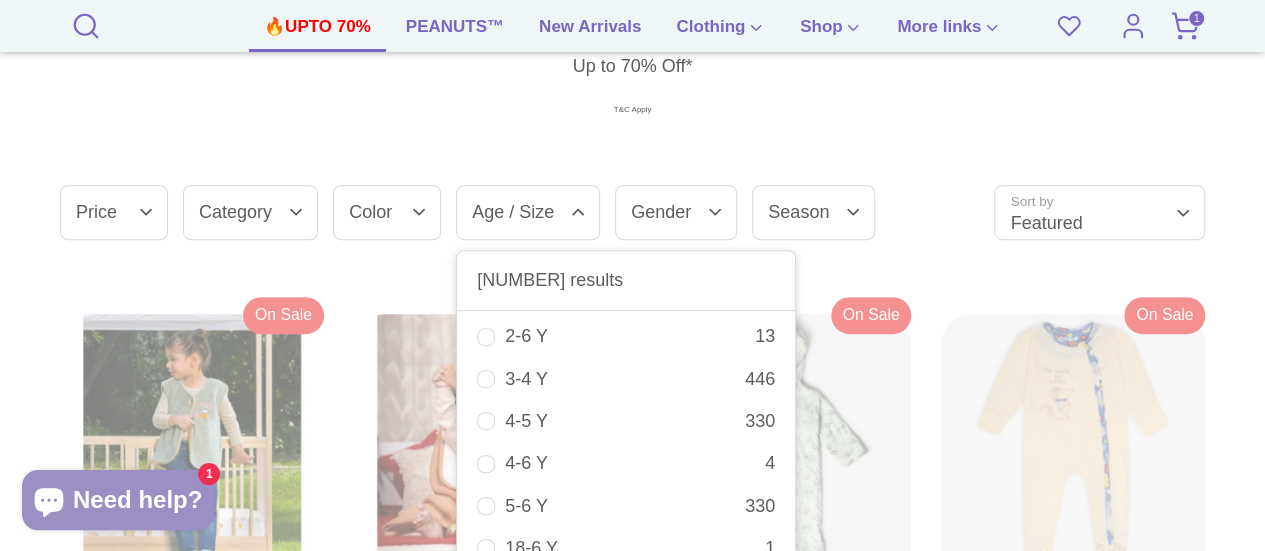 click on "4-6 Y
4" at bounding box center [626, 463] 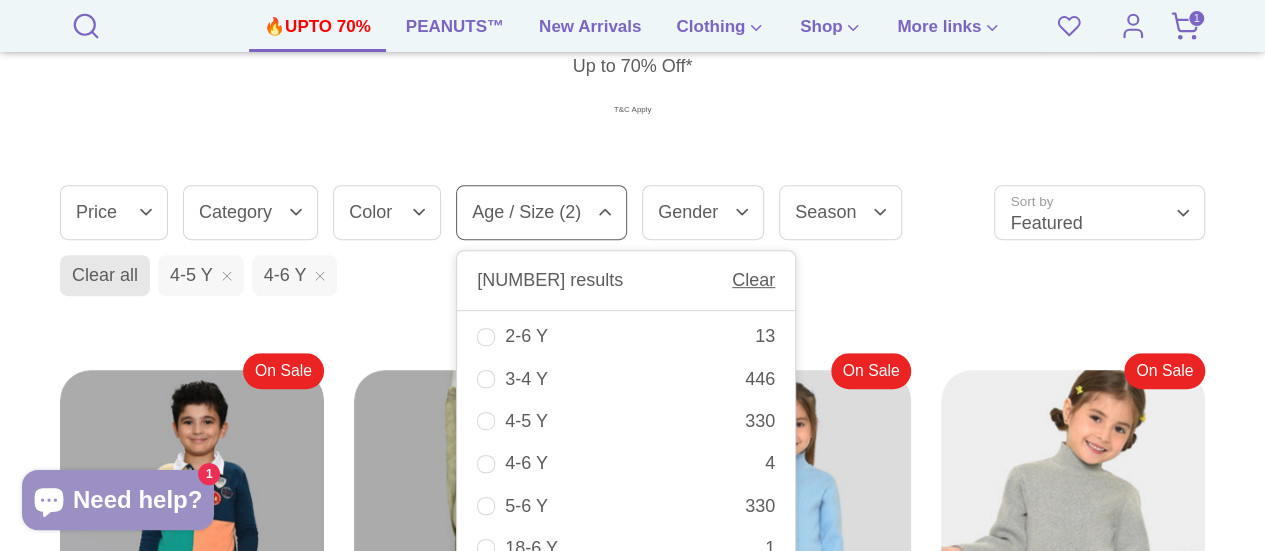 click on "Filter
(2)
Sort
Filter by
Clear
Price
Price
334 results
Clear
₹
–
₹
Category
Category Clear" at bounding box center (632, 1421) 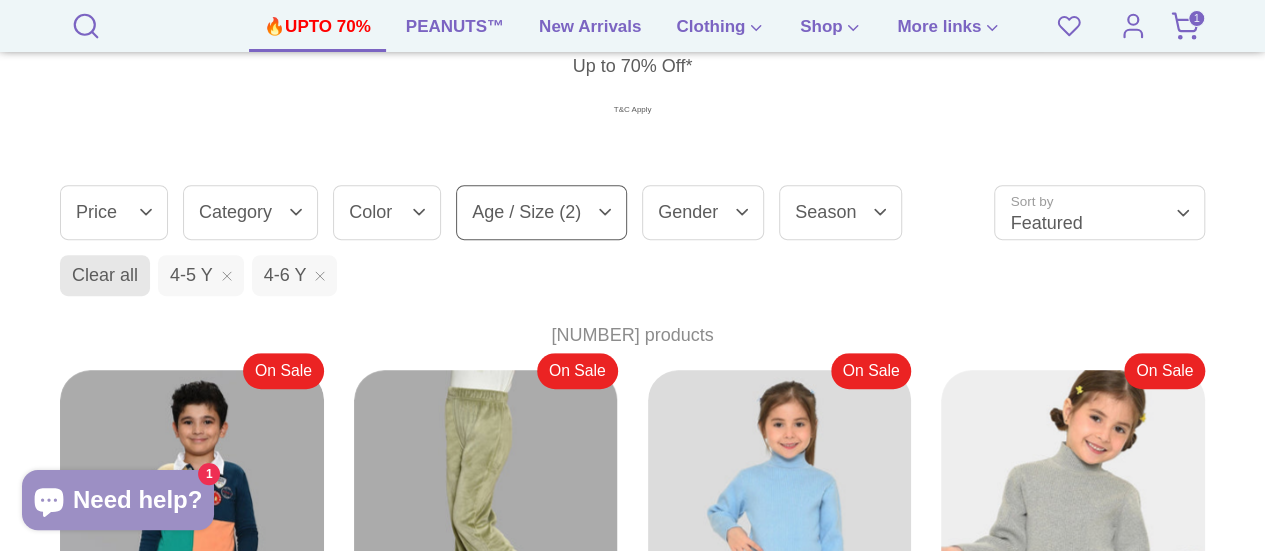 click on "Gender" at bounding box center [703, 212] 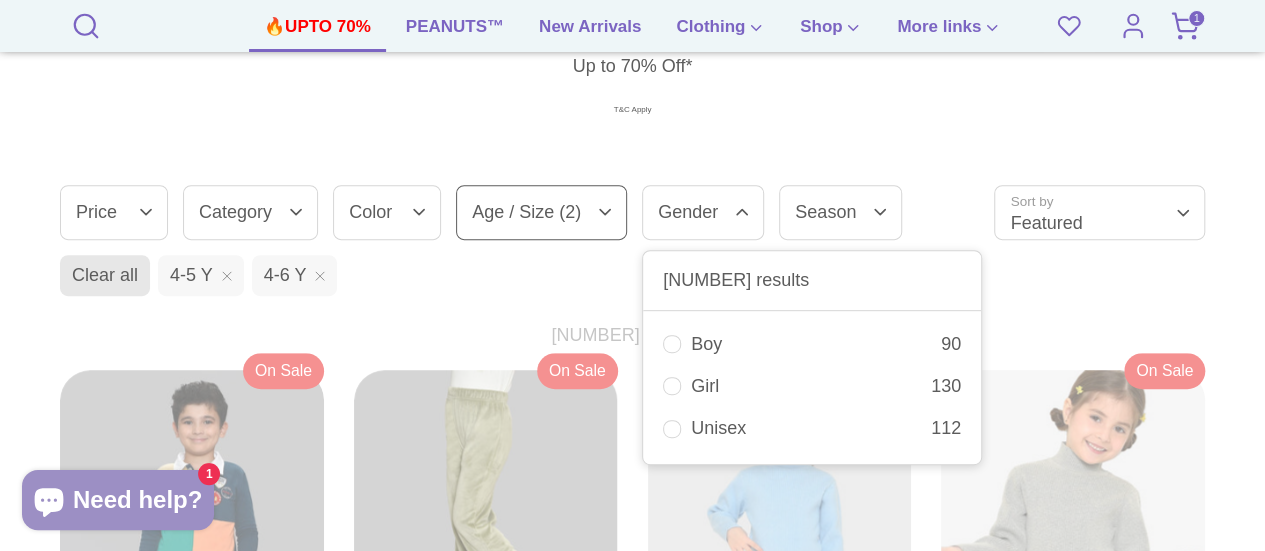 click on "Unisex" at bounding box center (811, 428) 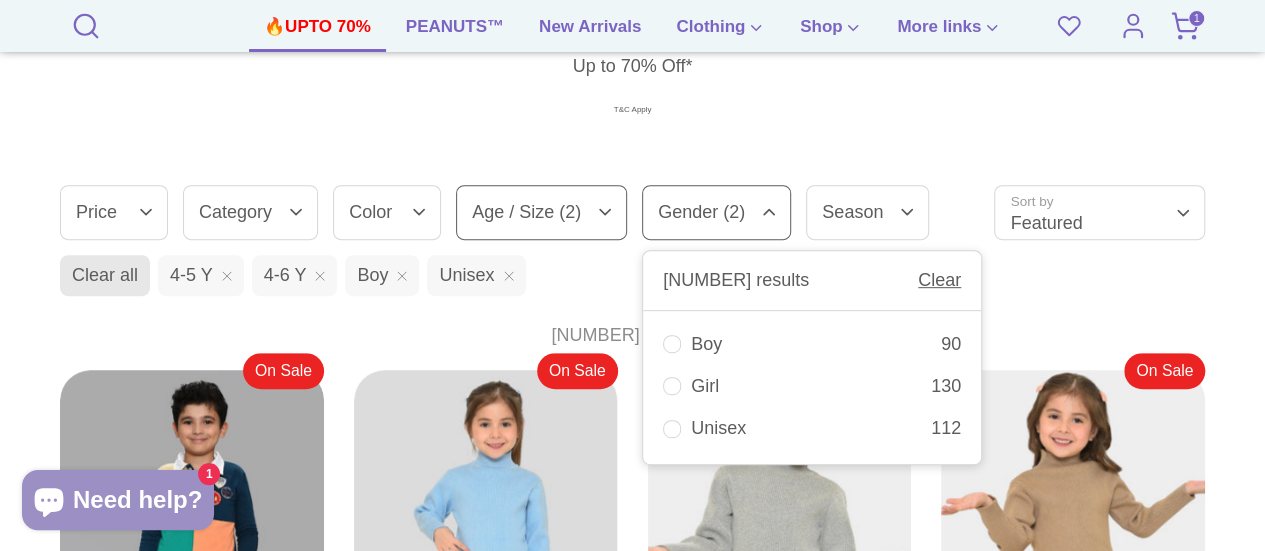 click on "T&C Apply" at bounding box center (633, 110) 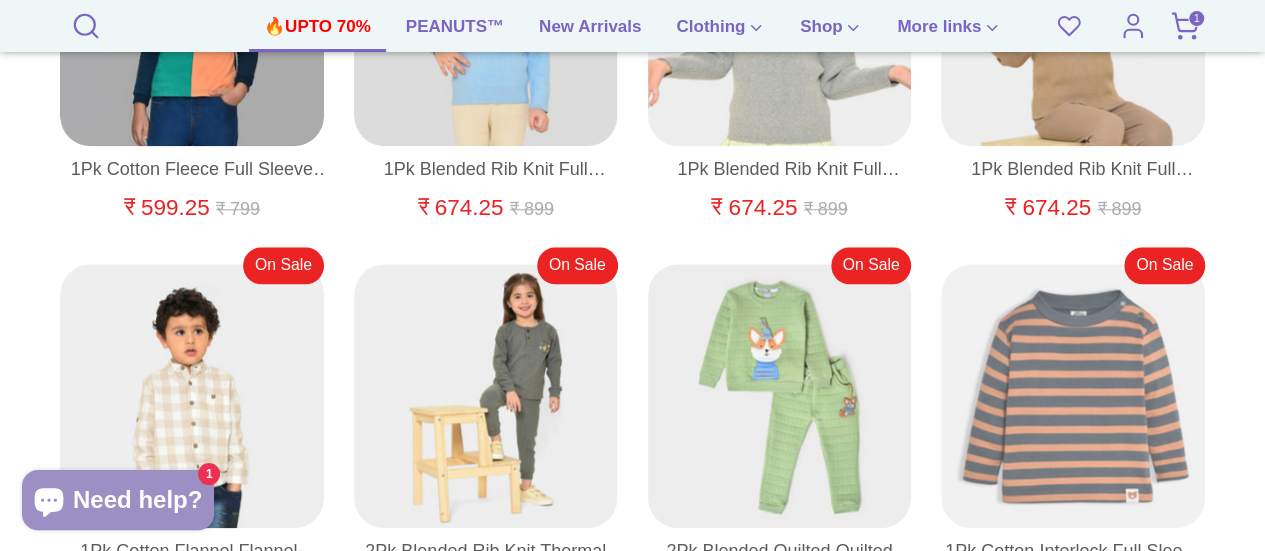 scroll, scrollTop: 1041, scrollLeft: 0, axis: vertical 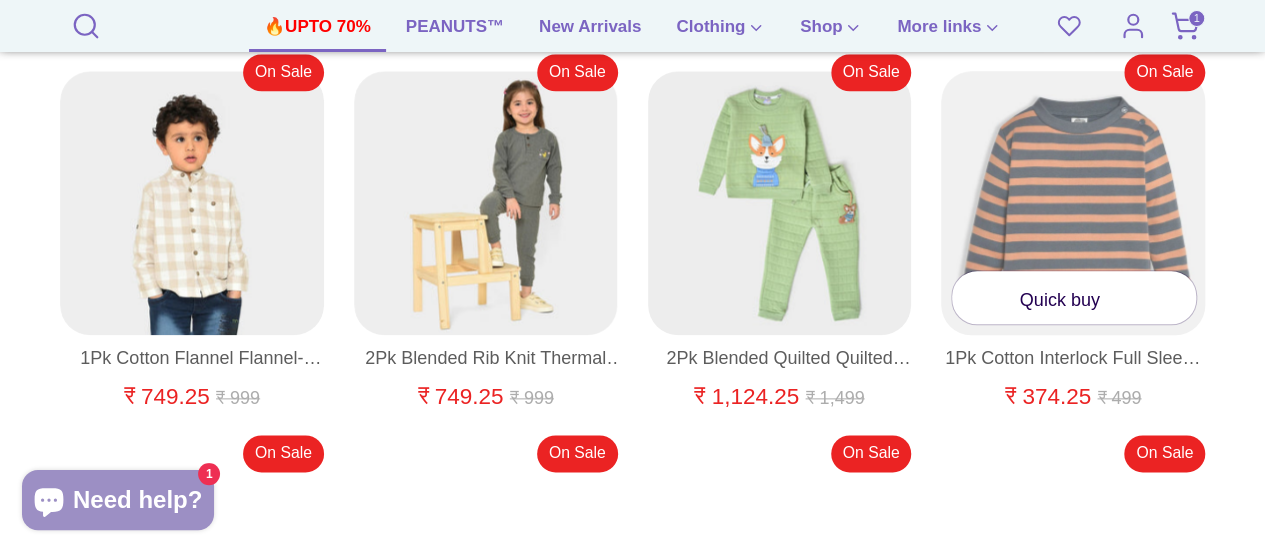 click on "Quick buy" at bounding box center (1074, 297) 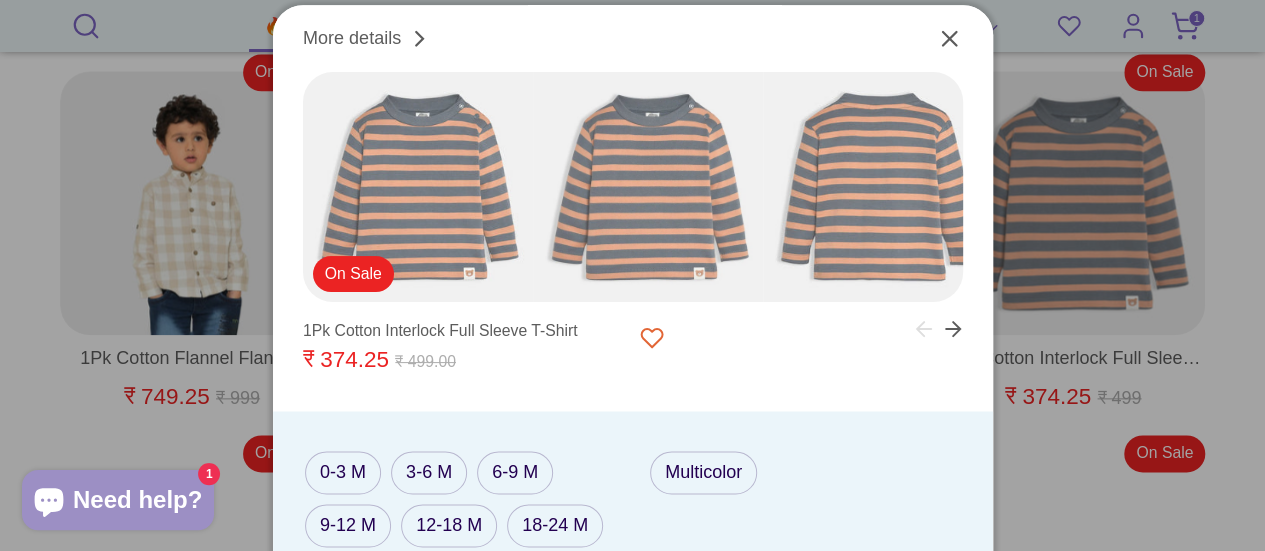 click at bounding box center [632, 275] 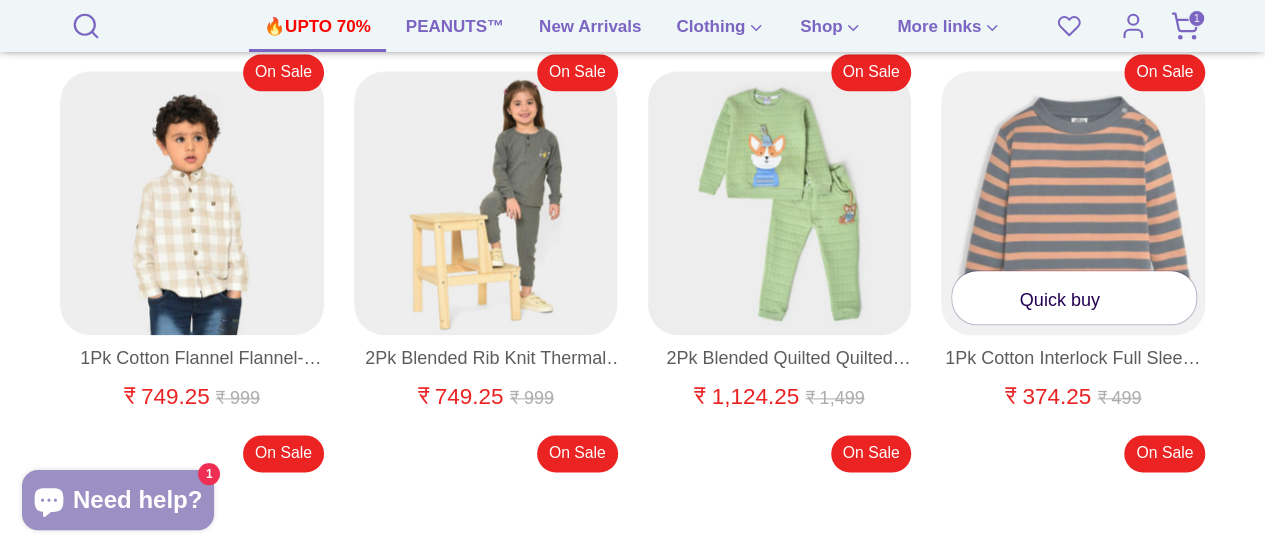 click at bounding box center [1073, 203] 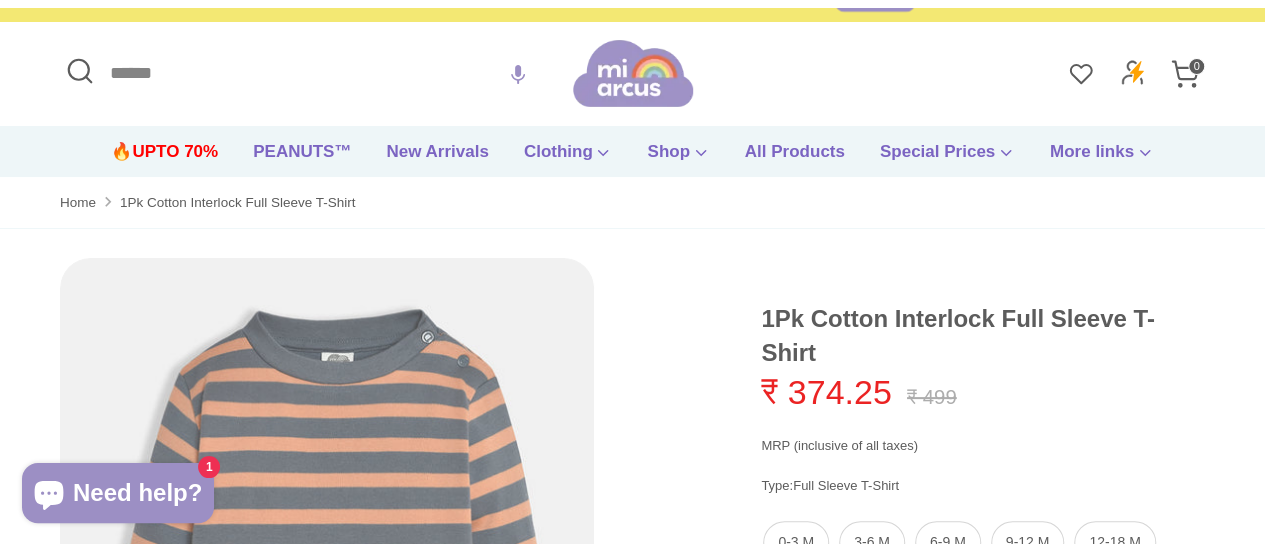 scroll, scrollTop: 95, scrollLeft: 0, axis: vertical 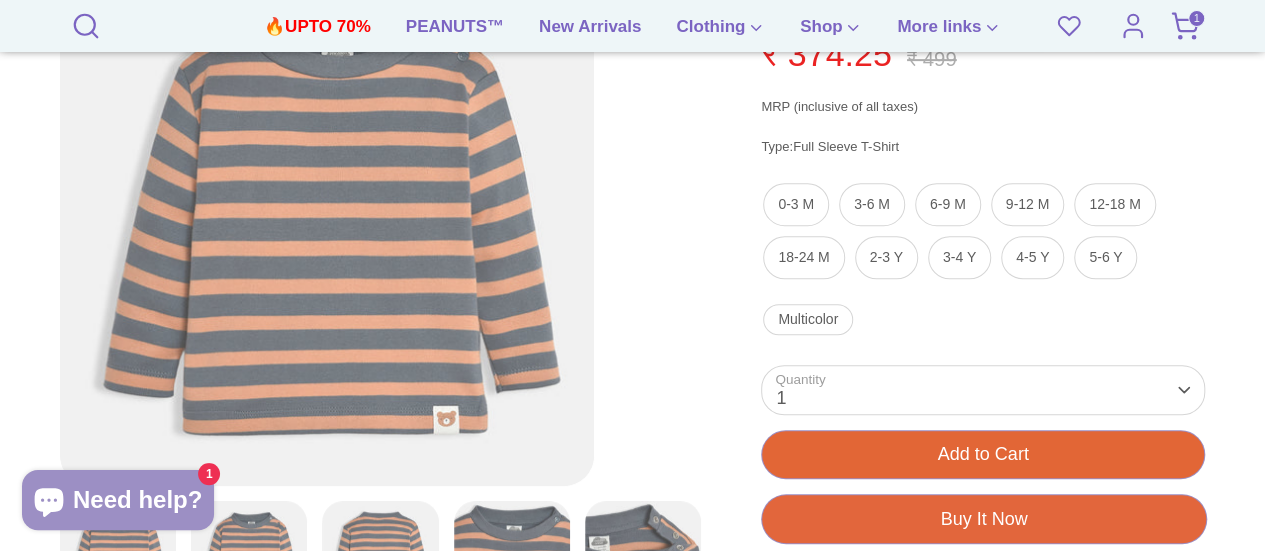 click on "Add to Cart" at bounding box center [983, 454] 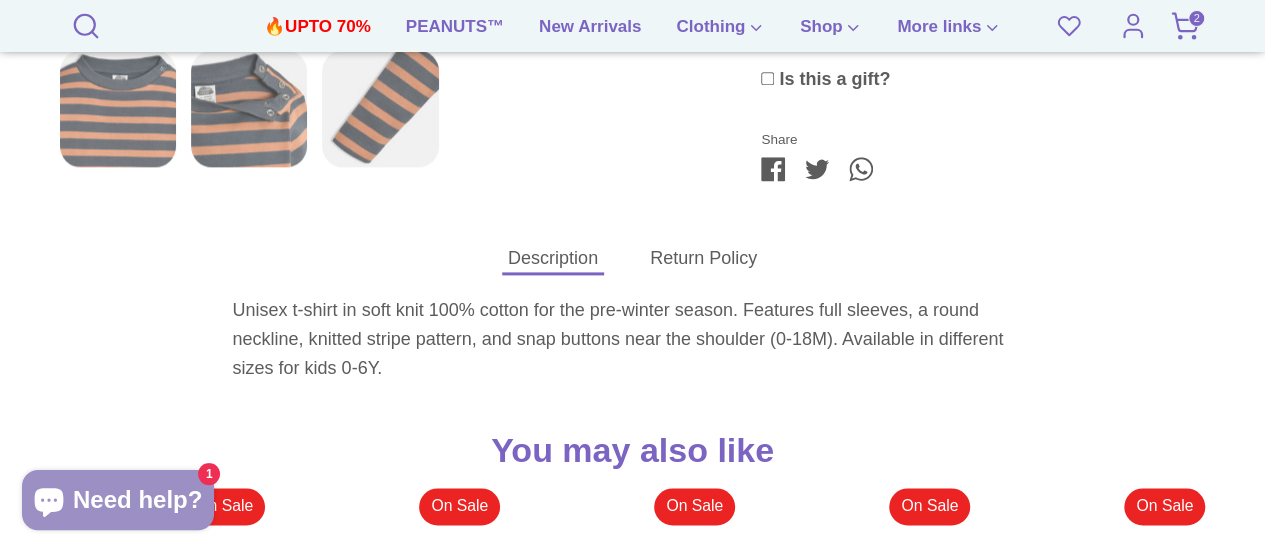 scroll, scrollTop: 1205, scrollLeft: 0, axis: vertical 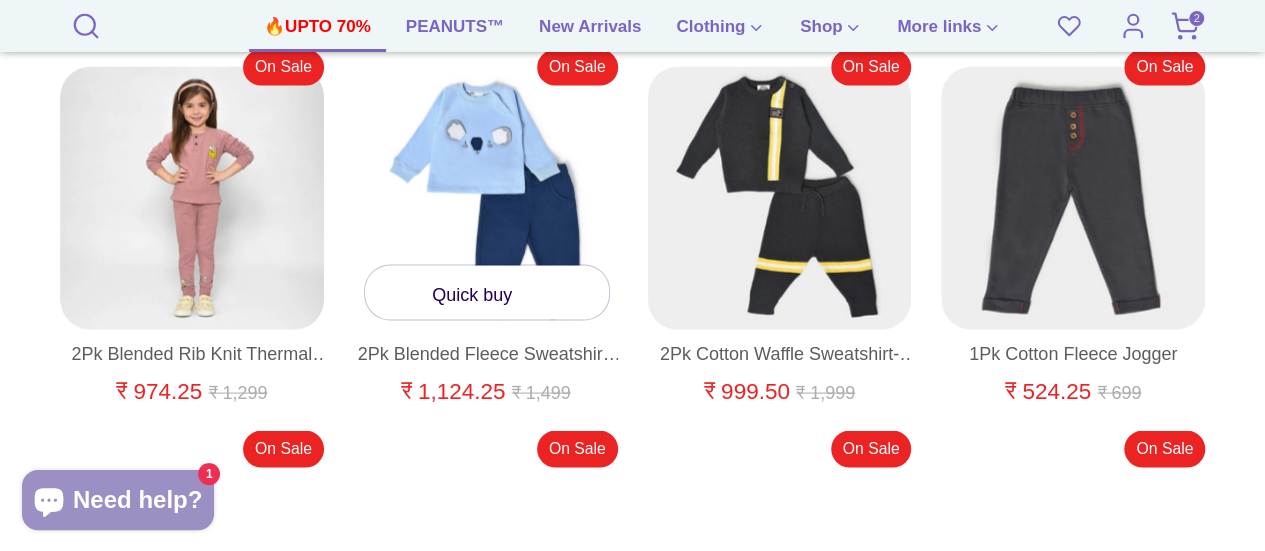 click 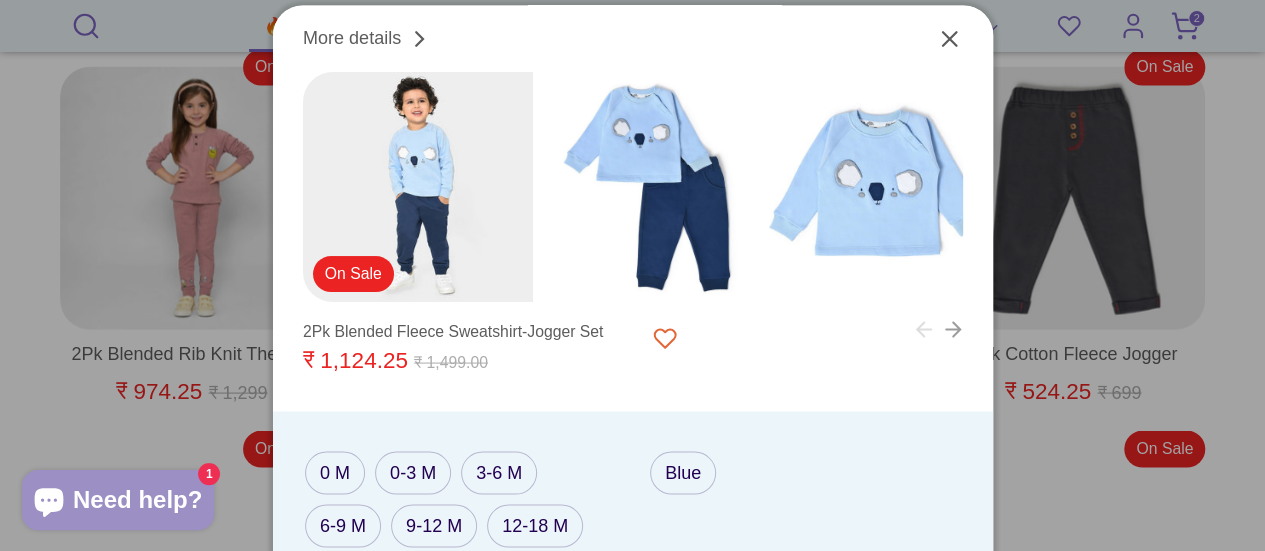 click 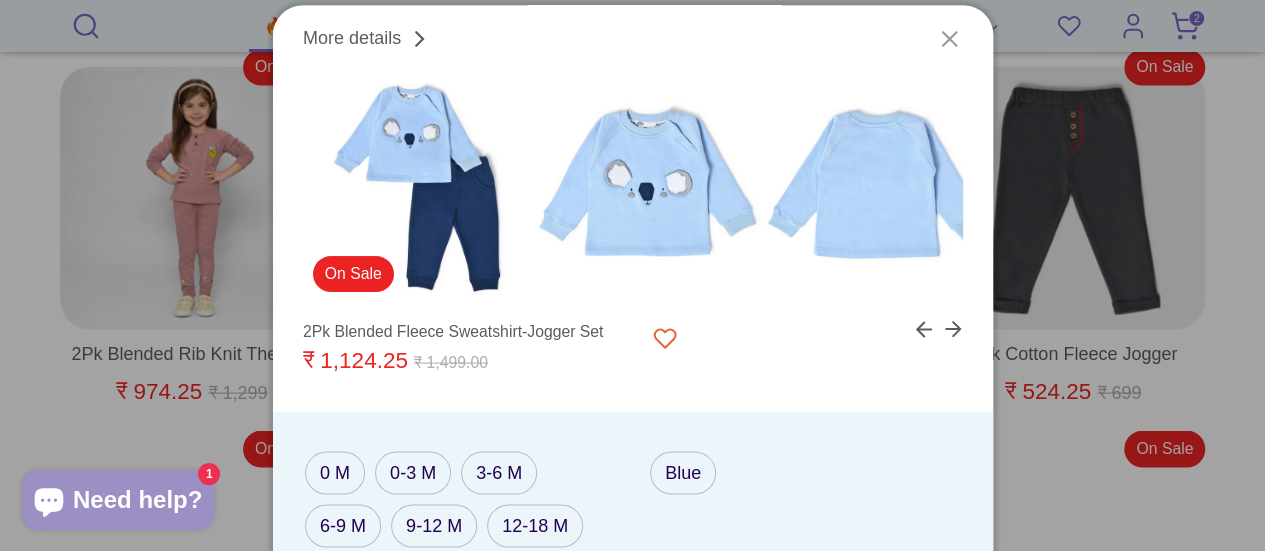 click at bounding box center [941, 47] 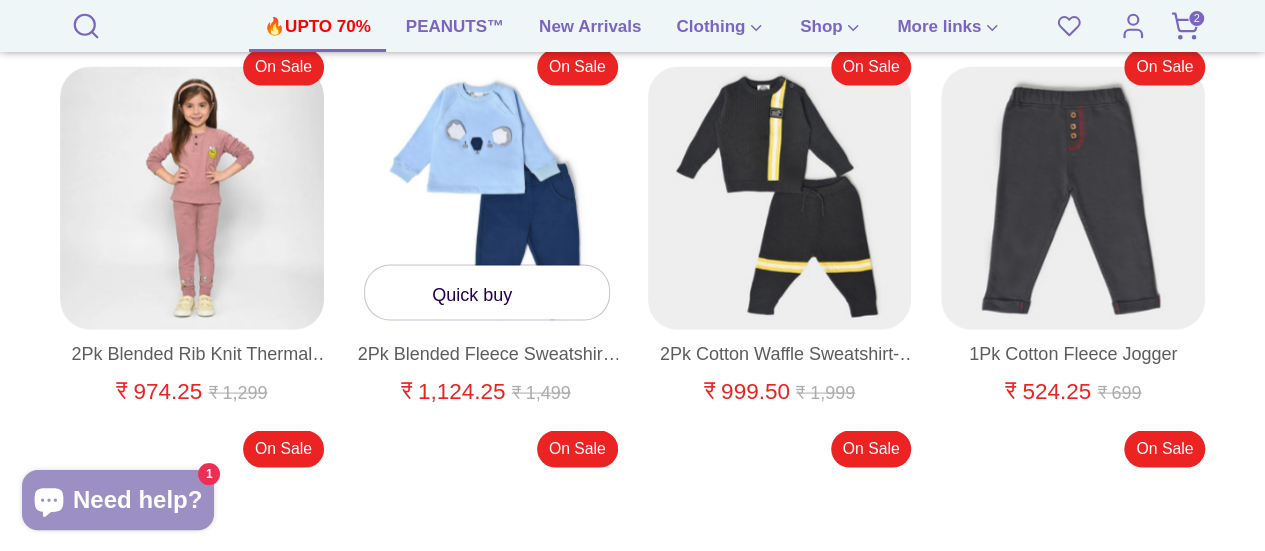 drag, startPoint x: 427, startPoint y: 257, endPoint x: 394, endPoint y: 188, distance: 76.48529 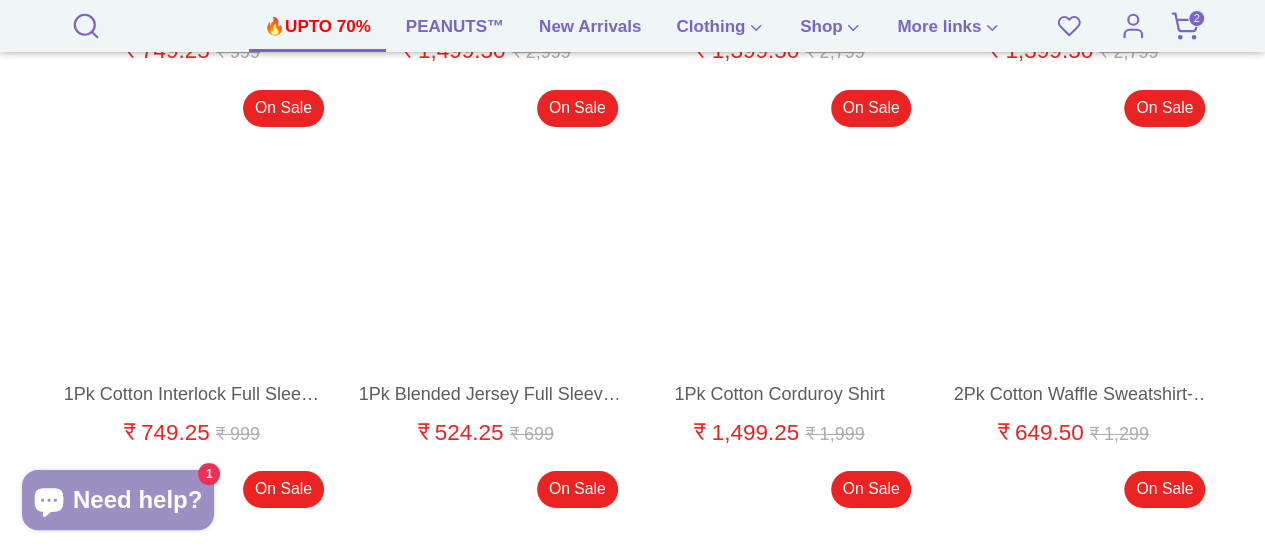 scroll, scrollTop: 3289, scrollLeft: 0, axis: vertical 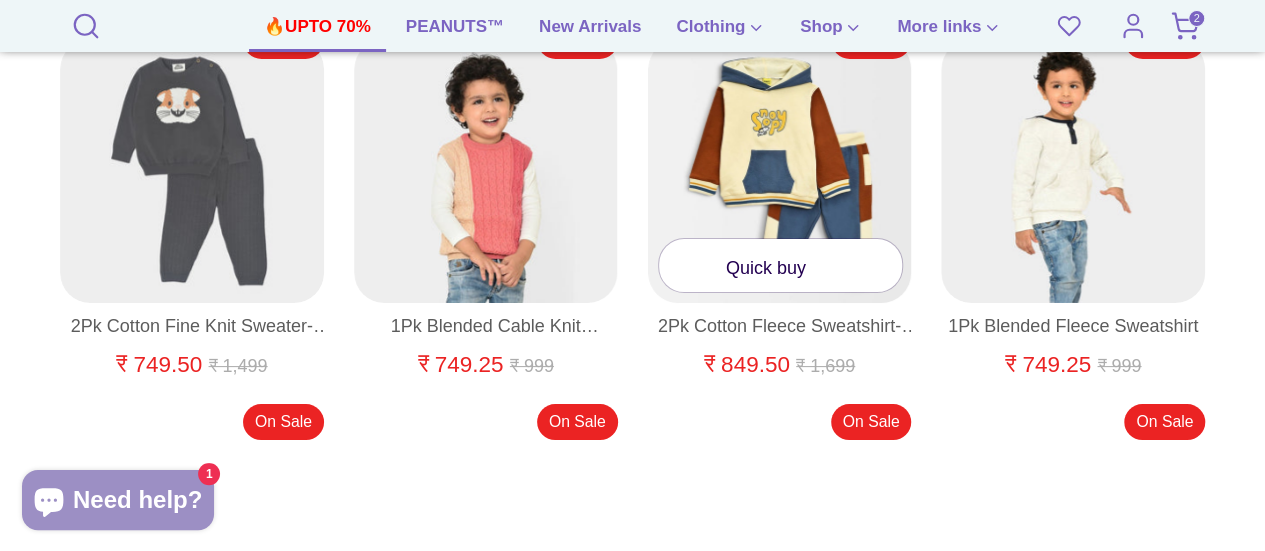 click 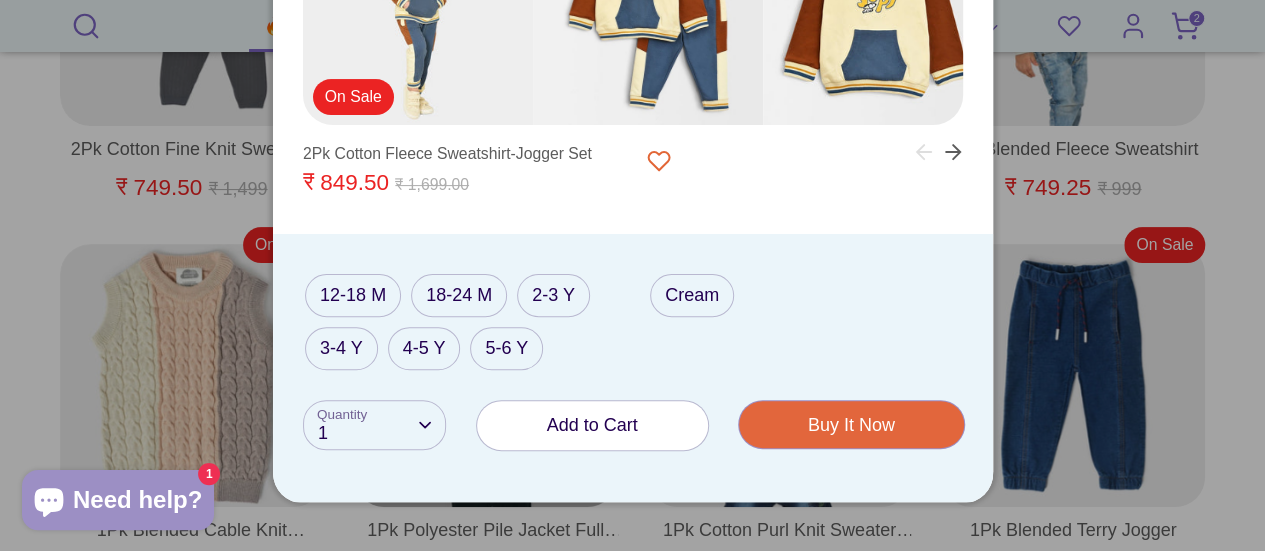 scroll, scrollTop: 11665, scrollLeft: 0, axis: vertical 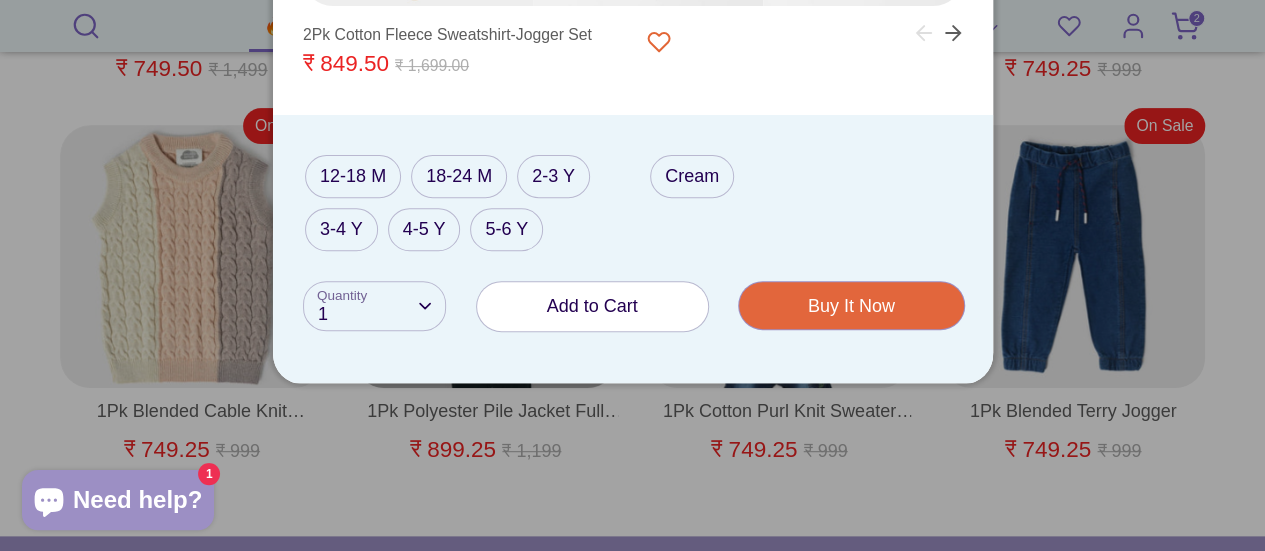 click on "Add to Cart" at bounding box center [592, 306] 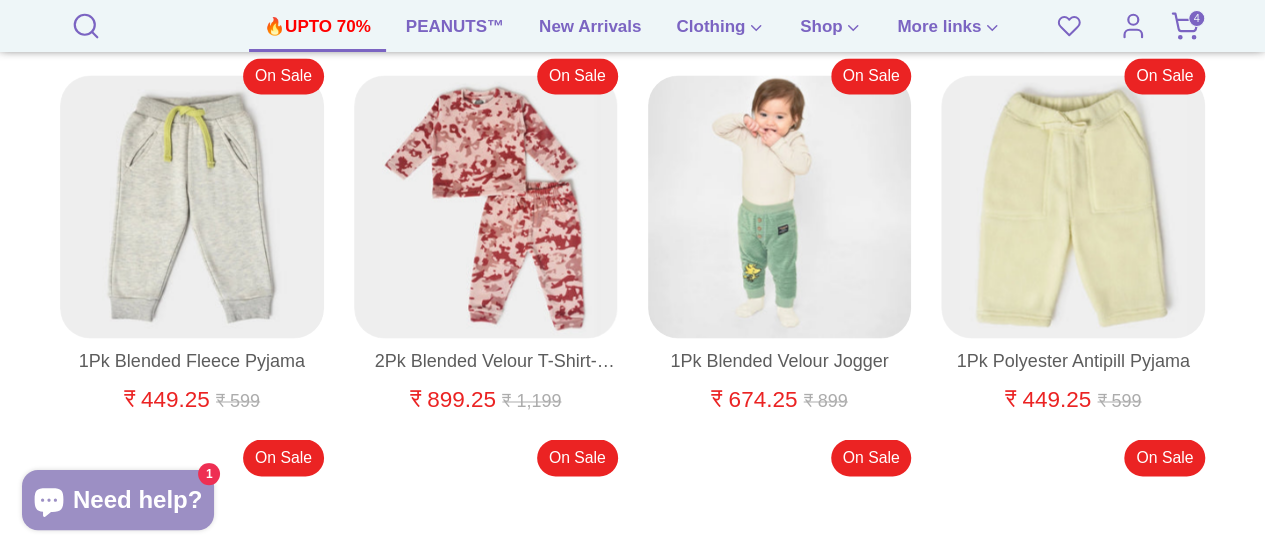 scroll, scrollTop: 12865, scrollLeft: 0, axis: vertical 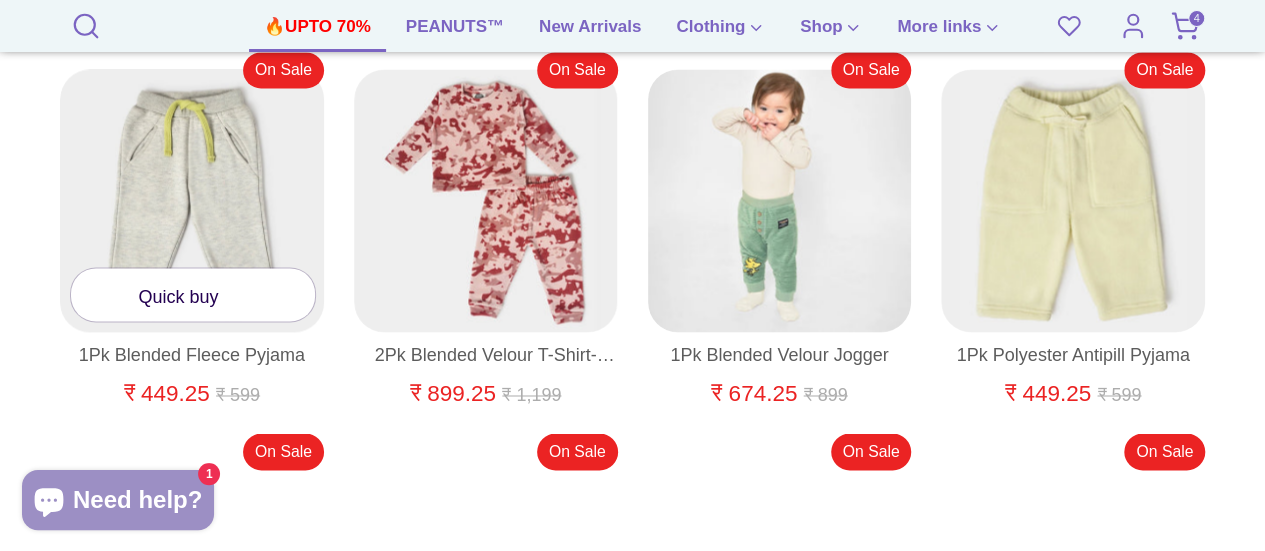 click 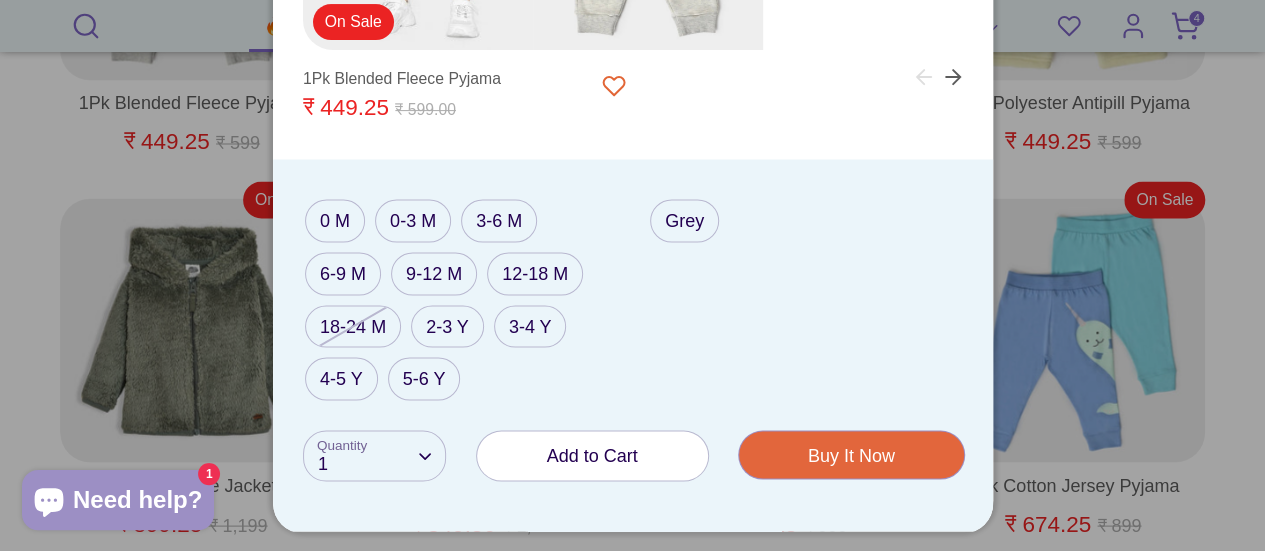 scroll, scrollTop: 13145, scrollLeft: 0, axis: vertical 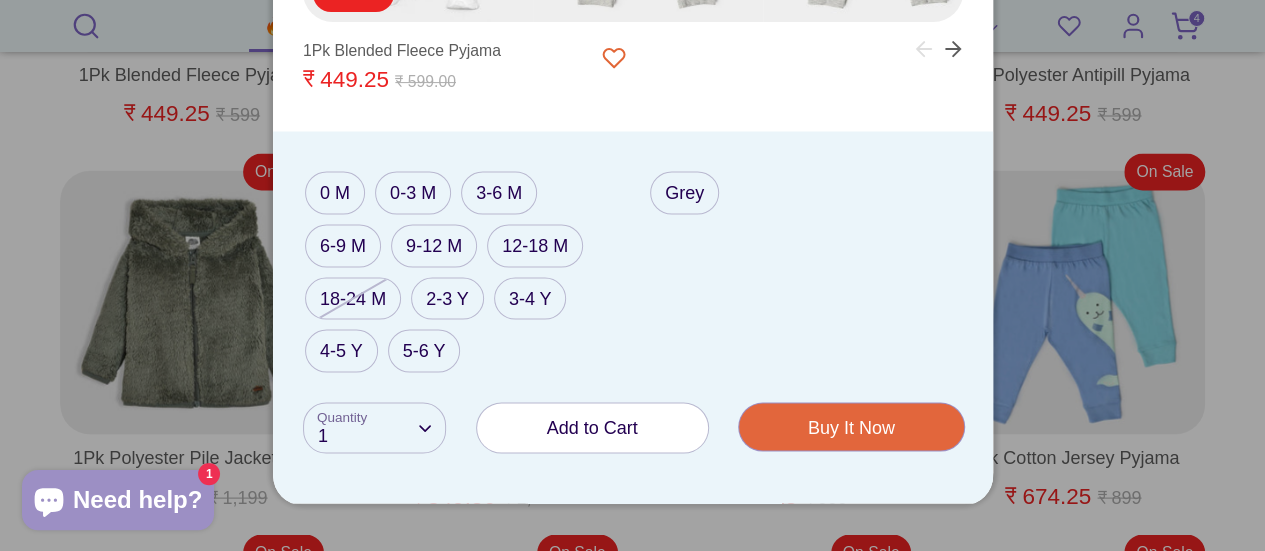 click on "Add to Cart" at bounding box center [592, 427] 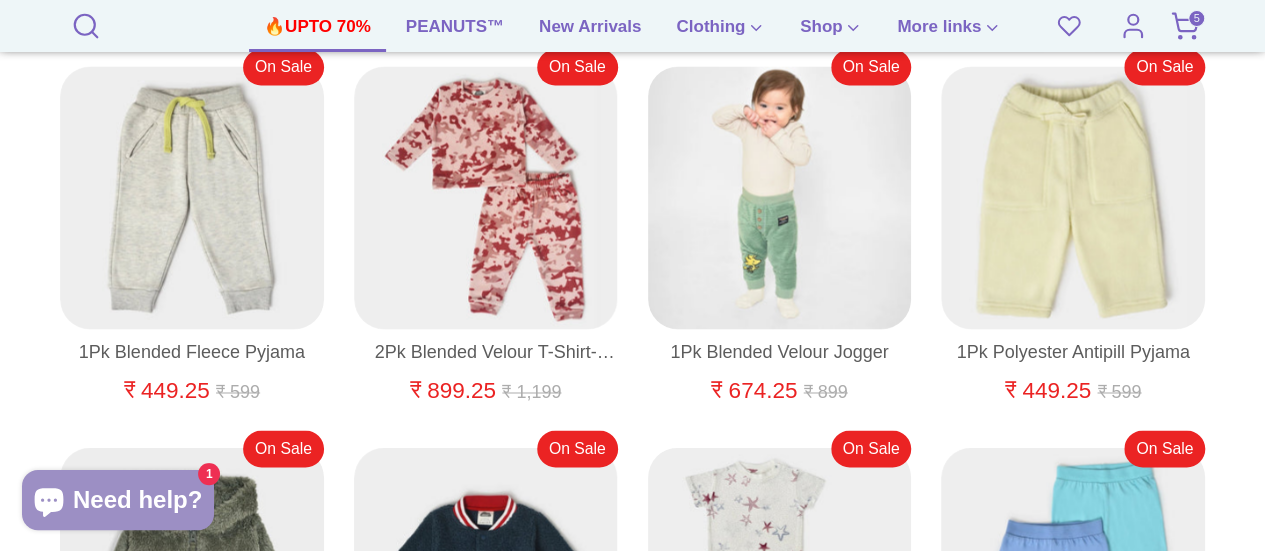 scroll, scrollTop: 12865, scrollLeft: 0, axis: vertical 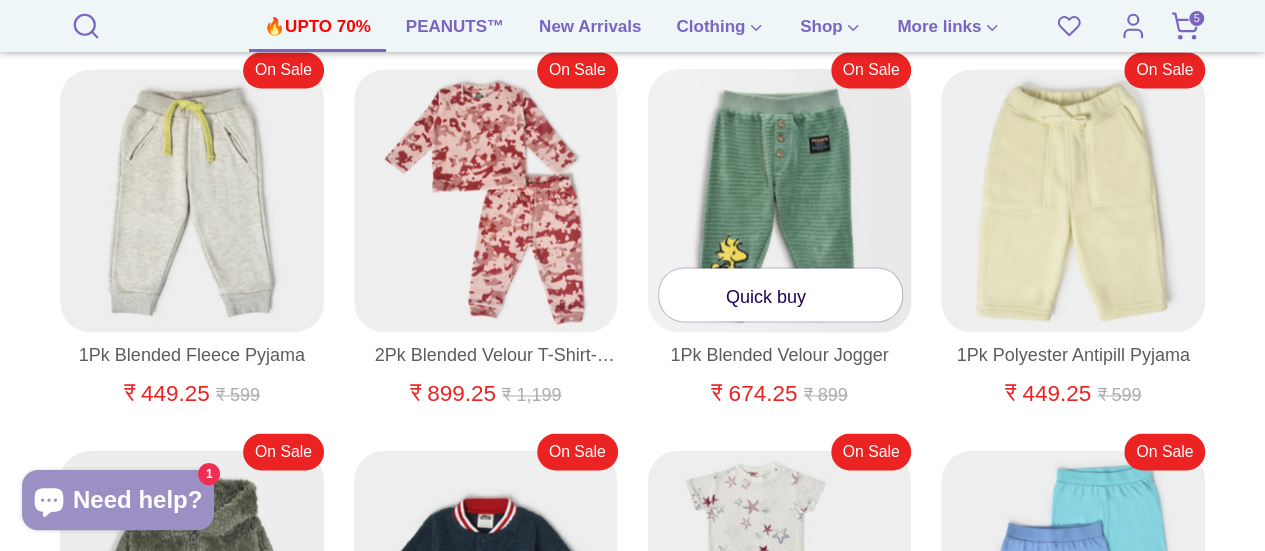 click on "Quick buy" at bounding box center (781, 294) 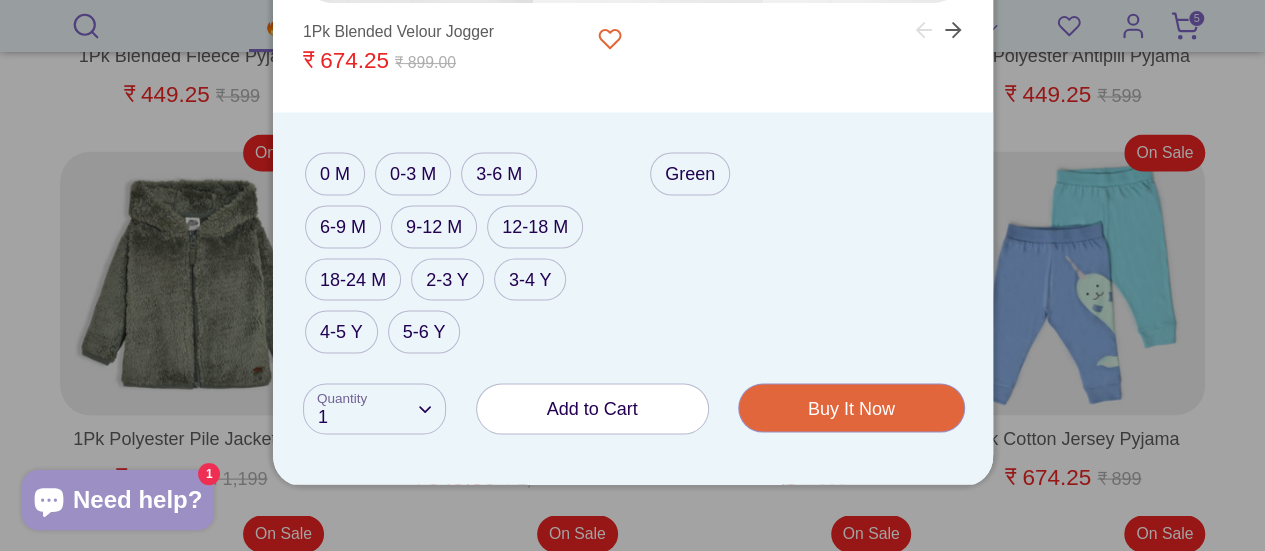 scroll, scrollTop: 13185, scrollLeft: 0, axis: vertical 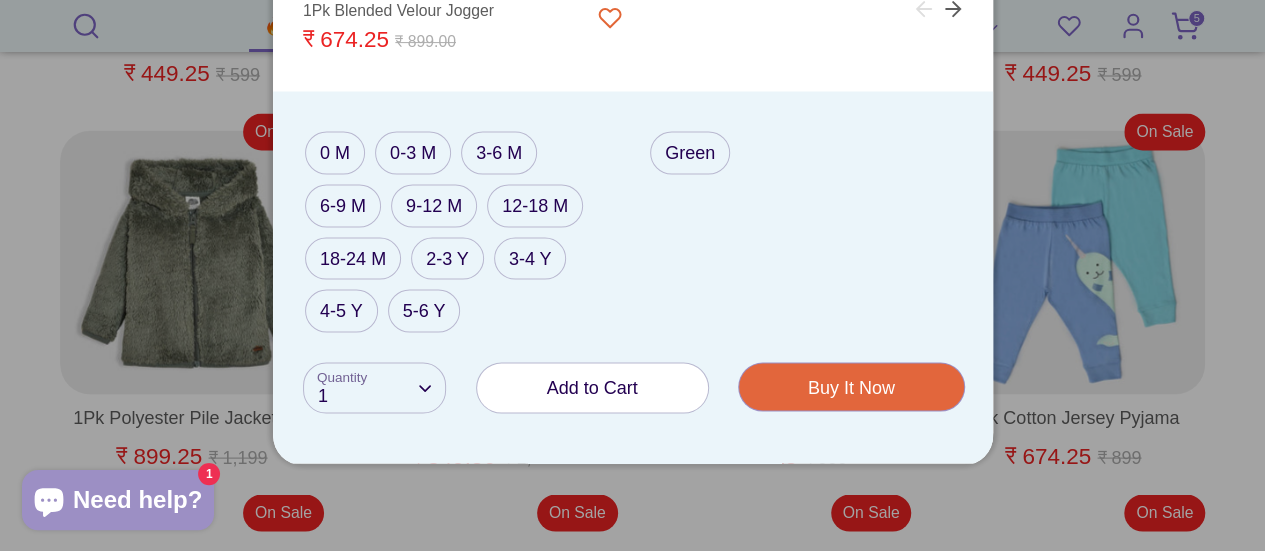 click on "Add to Cart" at bounding box center (592, 387) 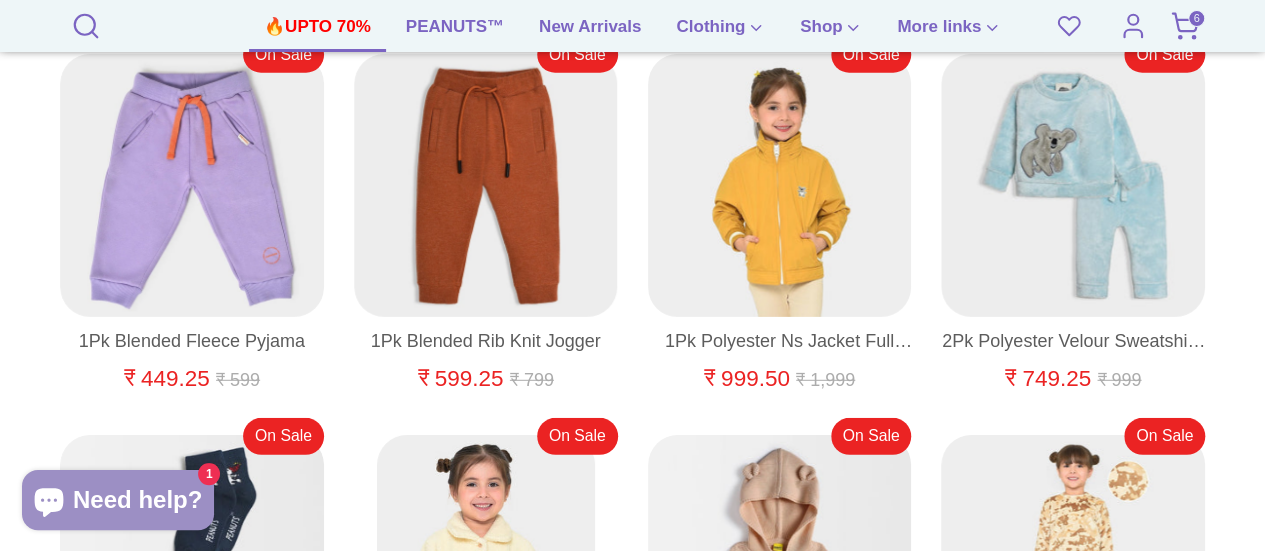 scroll, scrollTop: 14025, scrollLeft: 0, axis: vertical 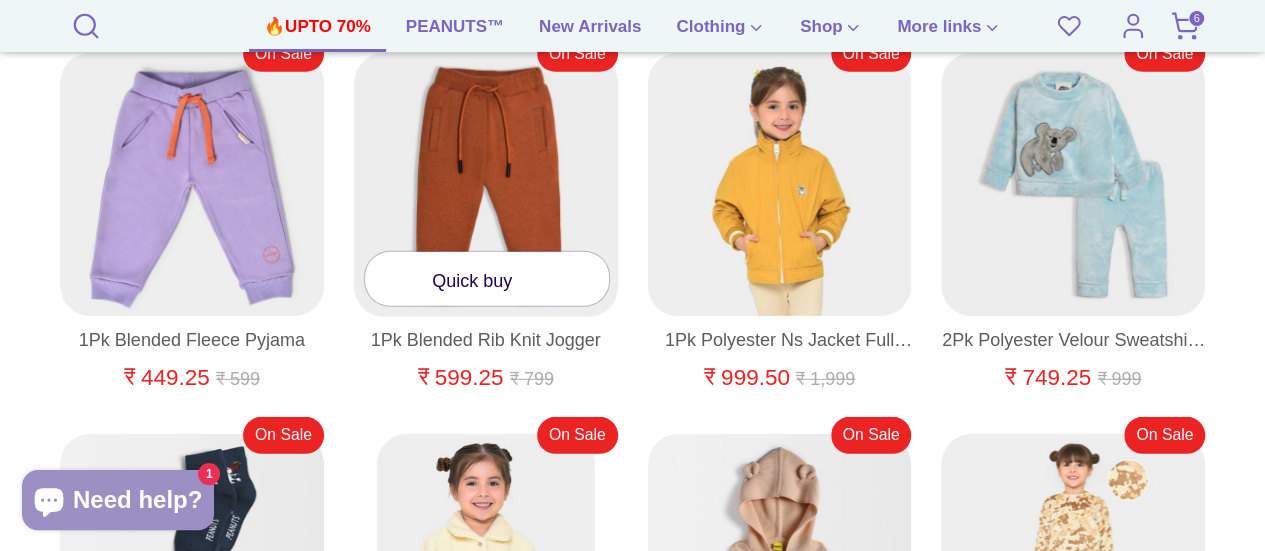click on "Quick buy" at bounding box center (487, 278) 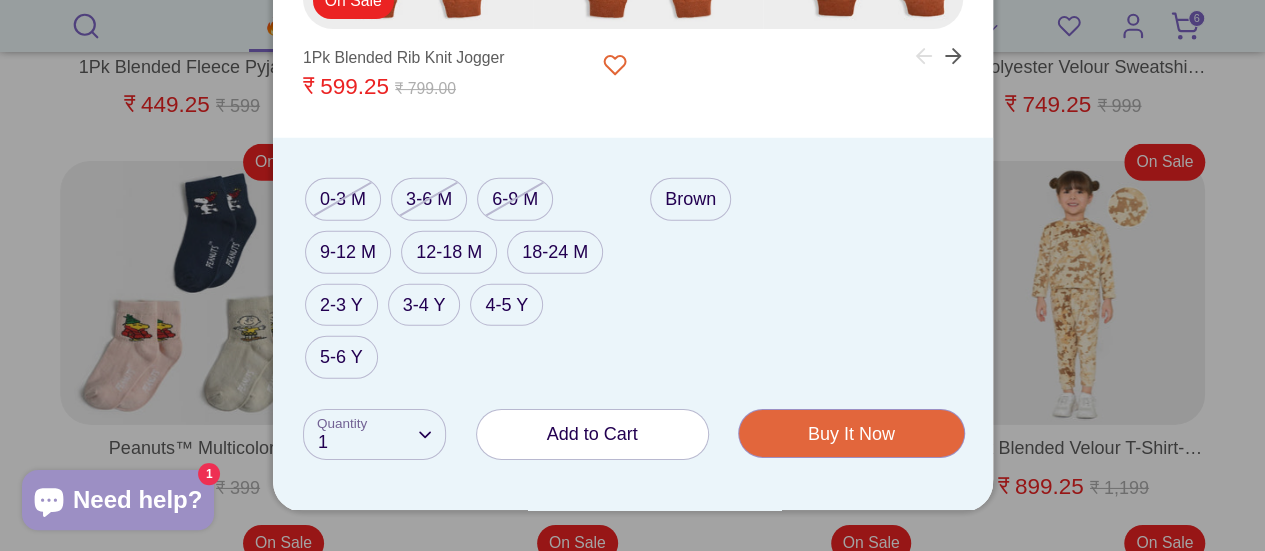 scroll, scrollTop: 14305, scrollLeft: 0, axis: vertical 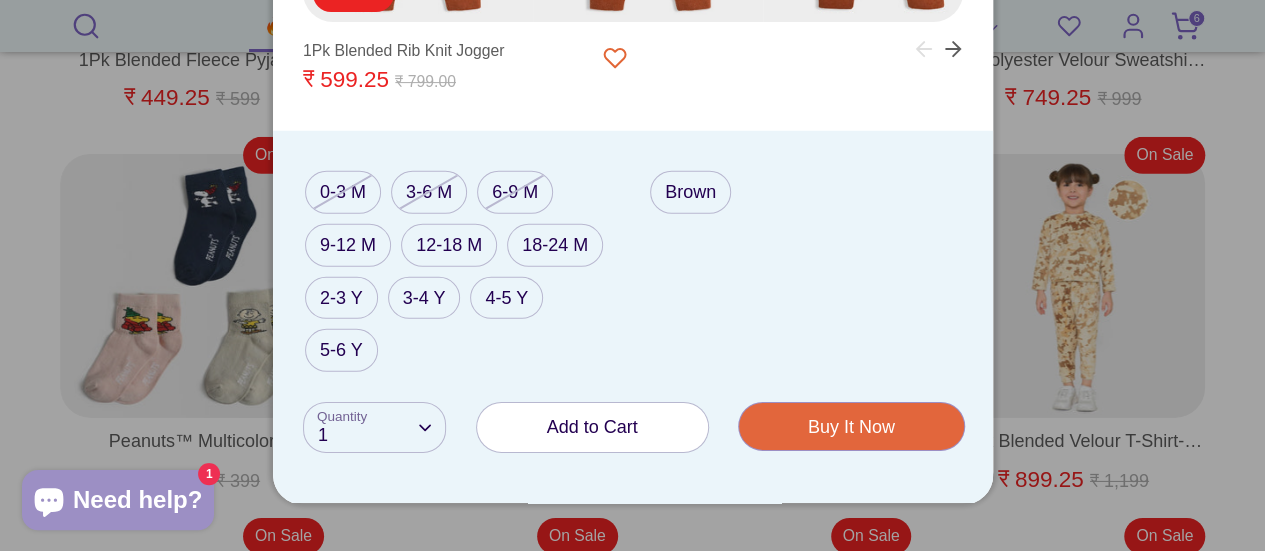 click on "Add to Cart" at bounding box center (592, 427) 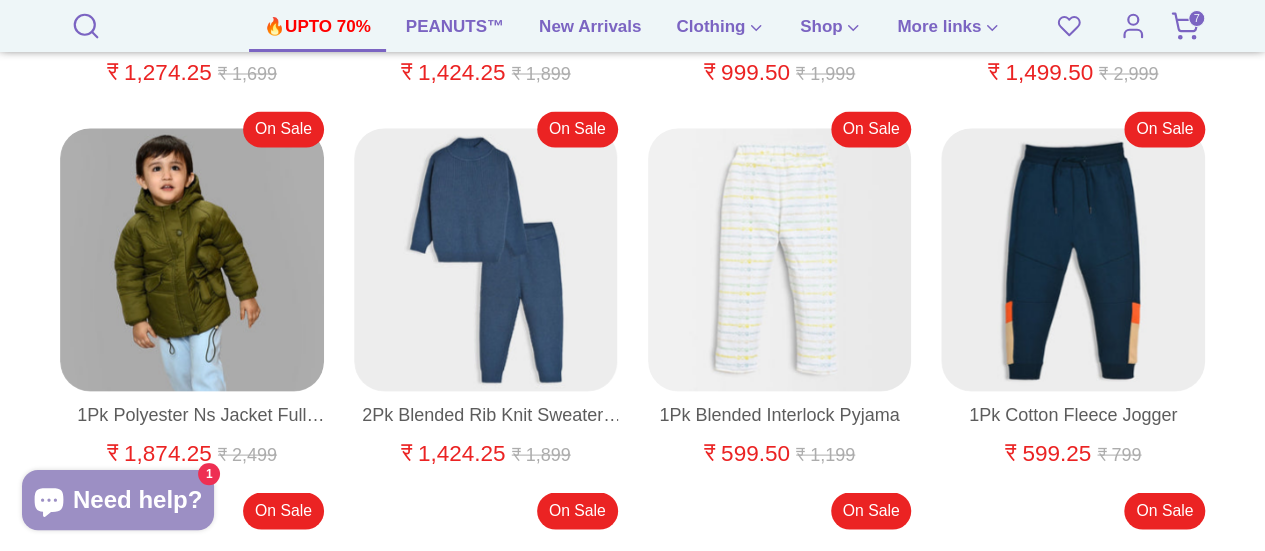 scroll, scrollTop: 17105, scrollLeft: 0, axis: vertical 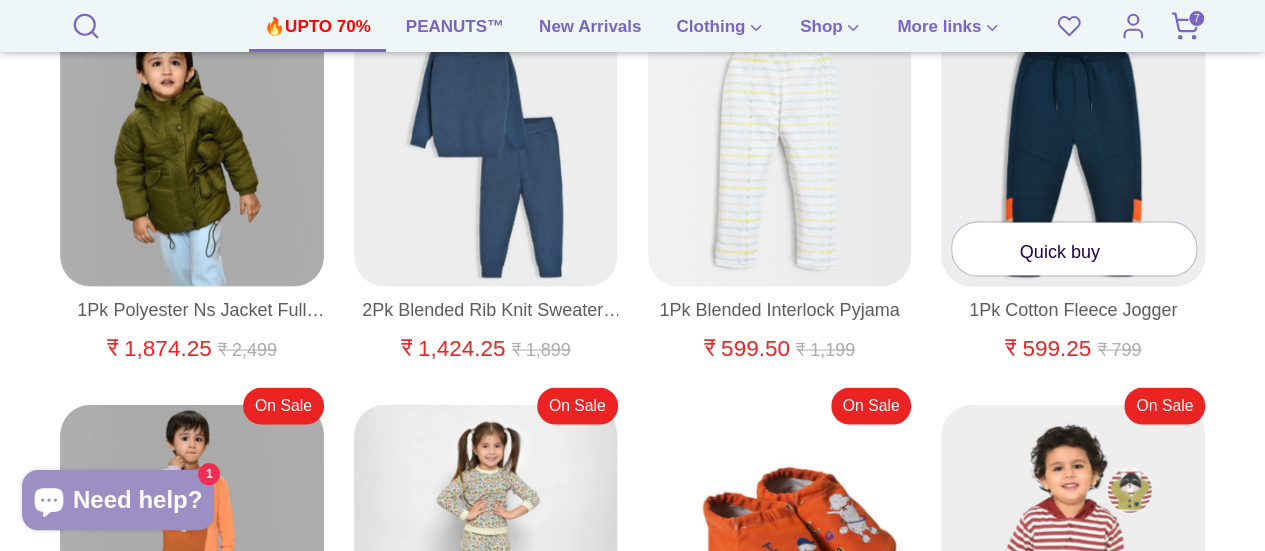 click 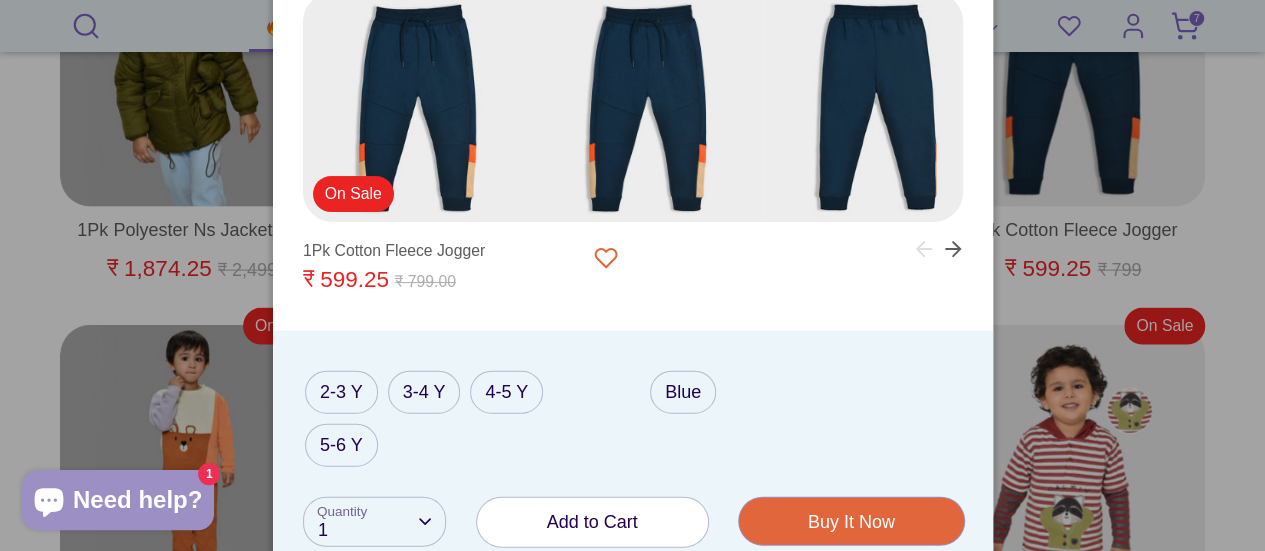 scroll, scrollTop: 17225, scrollLeft: 0, axis: vertical 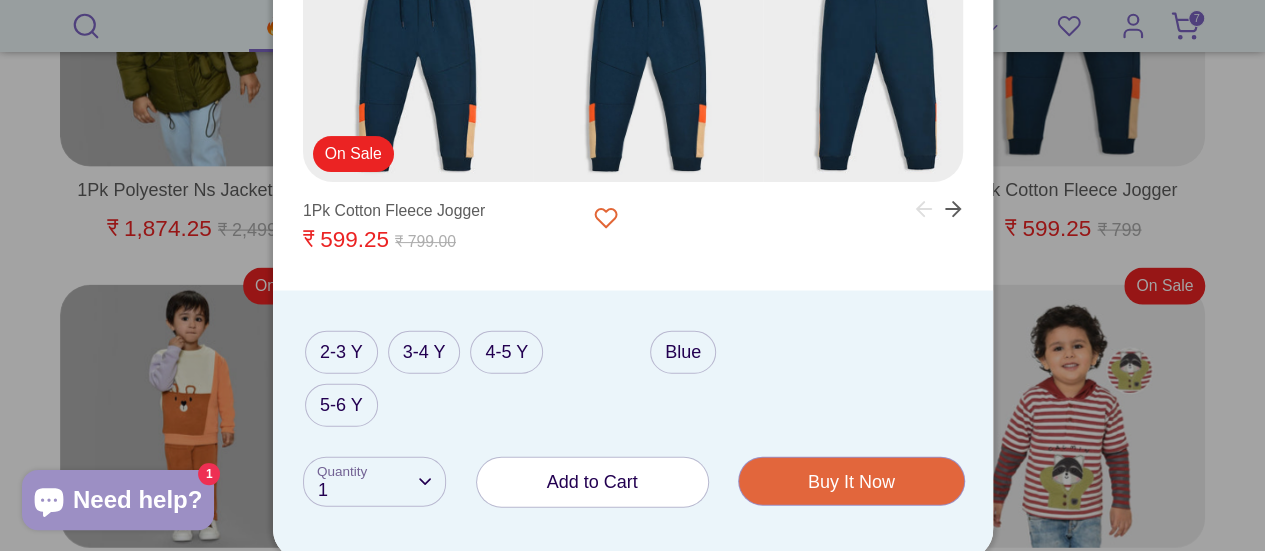 click on "Add to Cart" at bounding box center (592, 482) 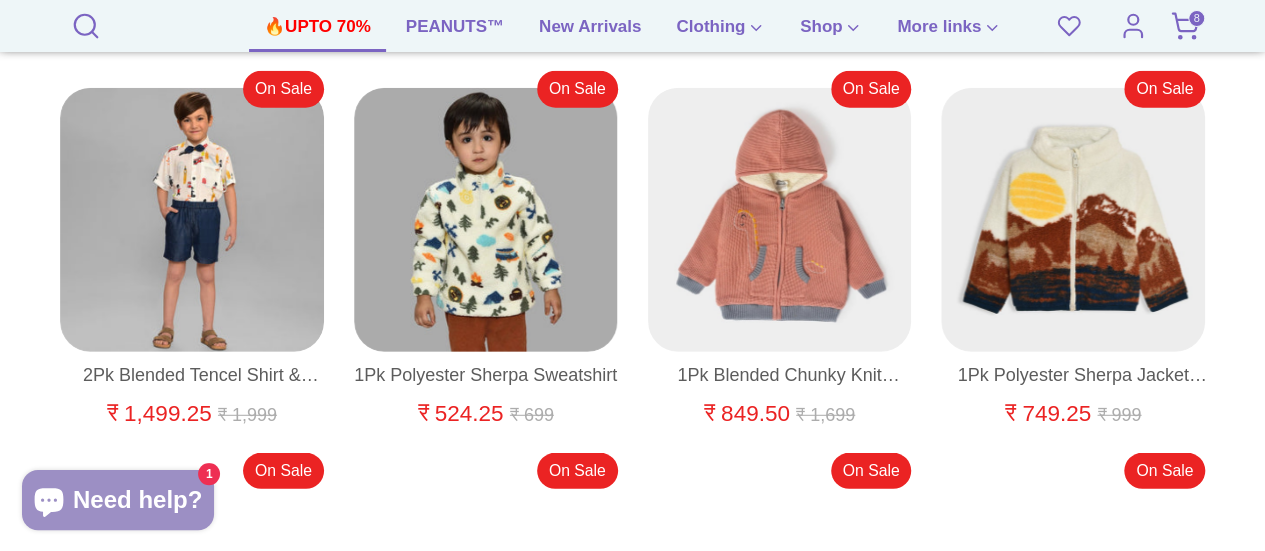 scroll, scrollTop: 10105, scrollLeft: 0, axis: vertical 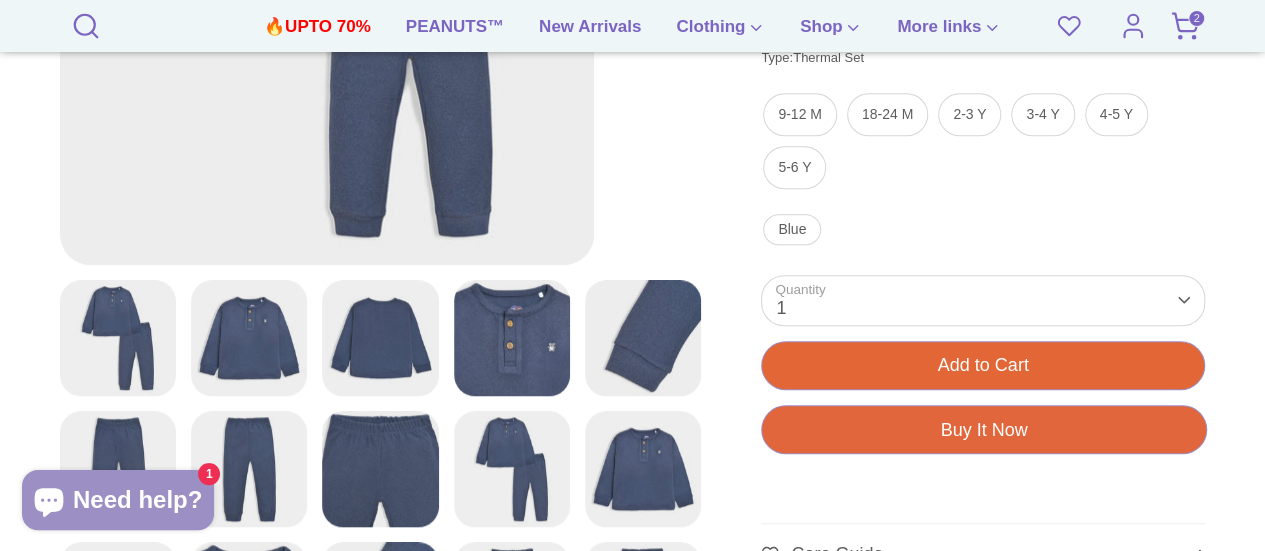 click on "Add to Cart" at bounding box center (983, 365) 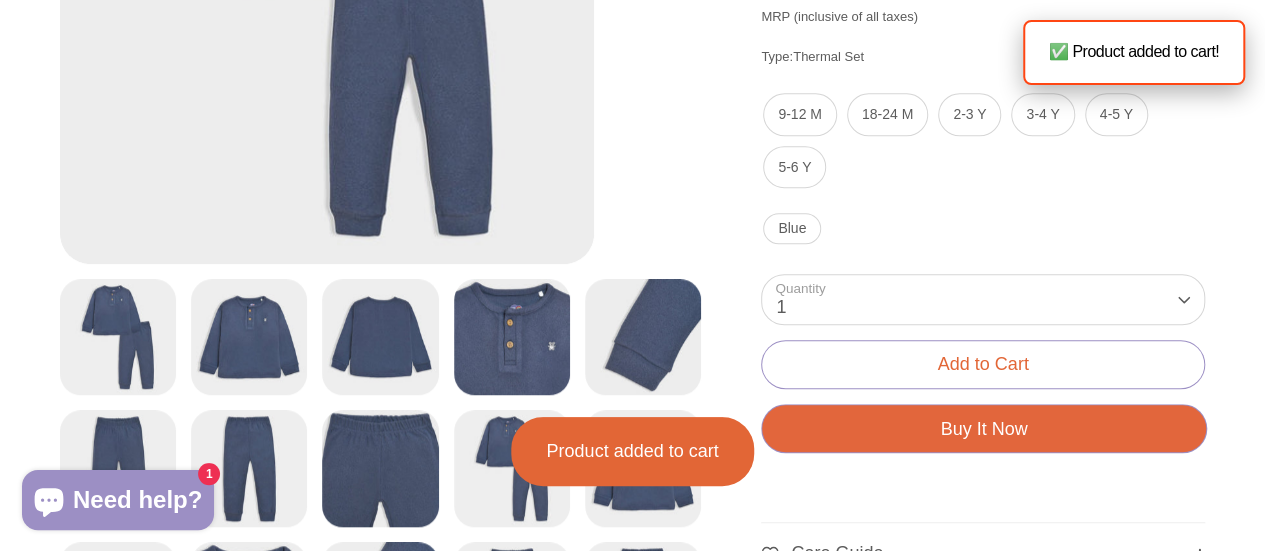 scroll, scrollTop: 0, scrollLeft: 0, axis: both 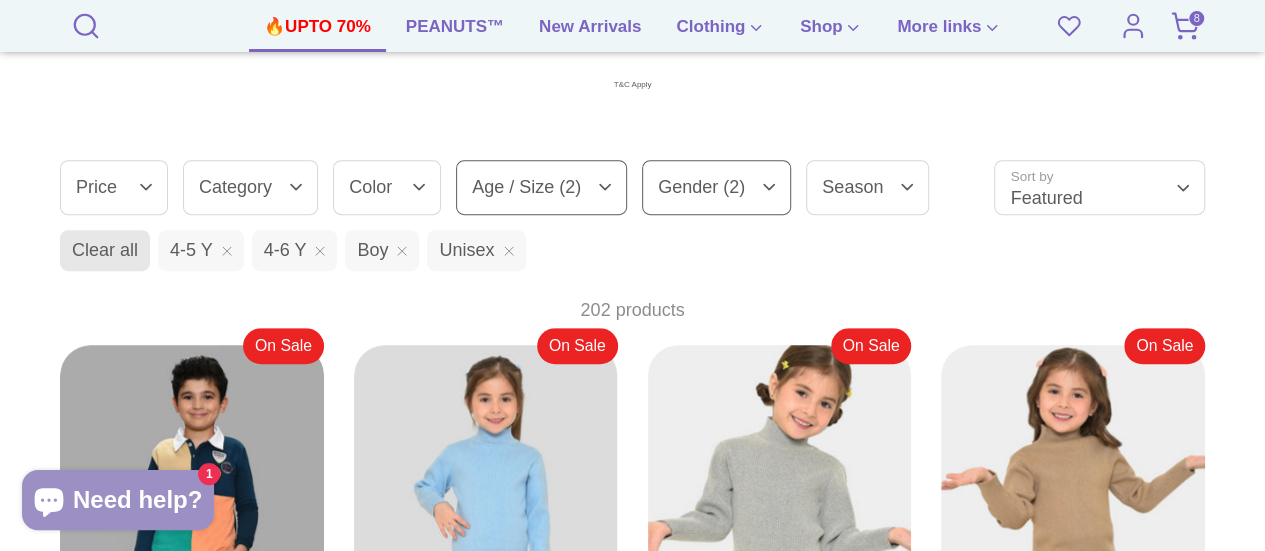 click on "Category" at bounding box center [250, 187] 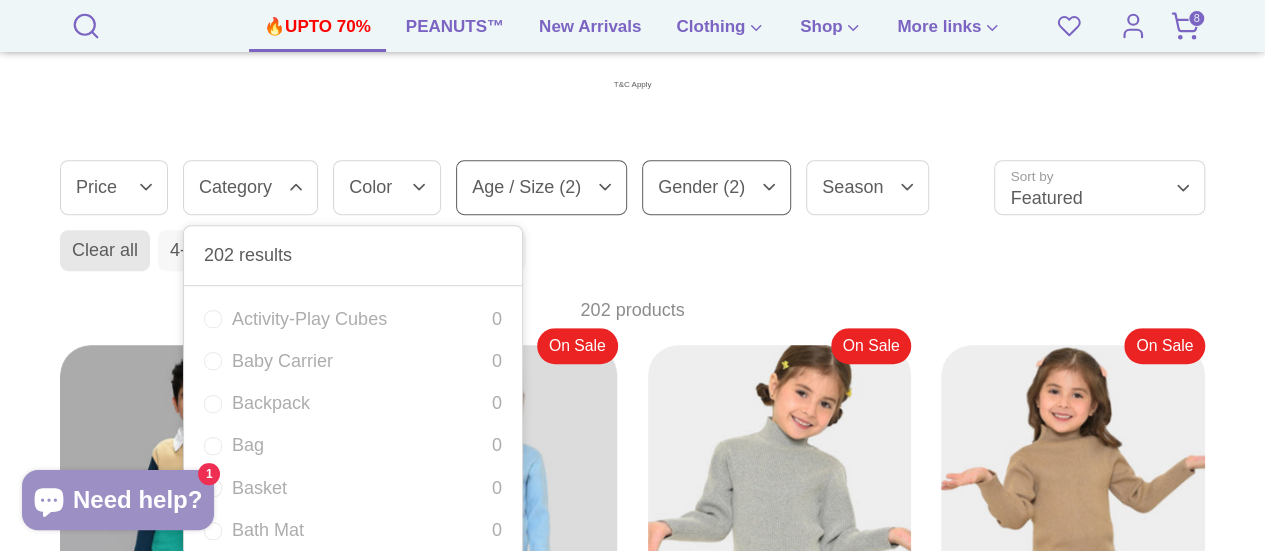 click on "Category" at bounding box center [250, 187] 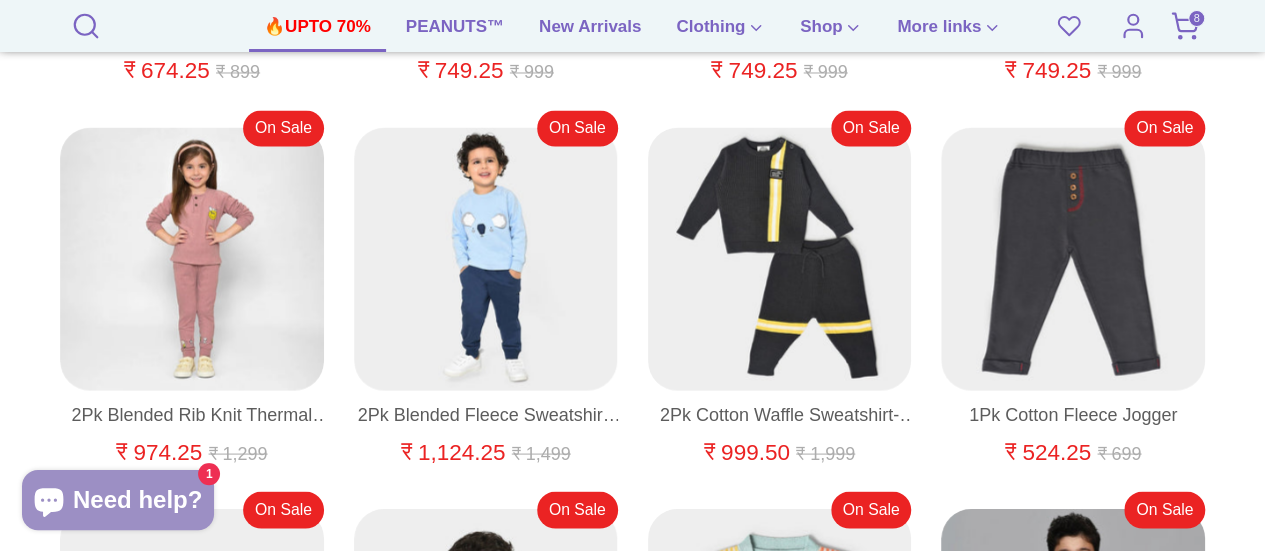 scroll, scrollTop: 1746, scrollLeft: 0, axis: vertical 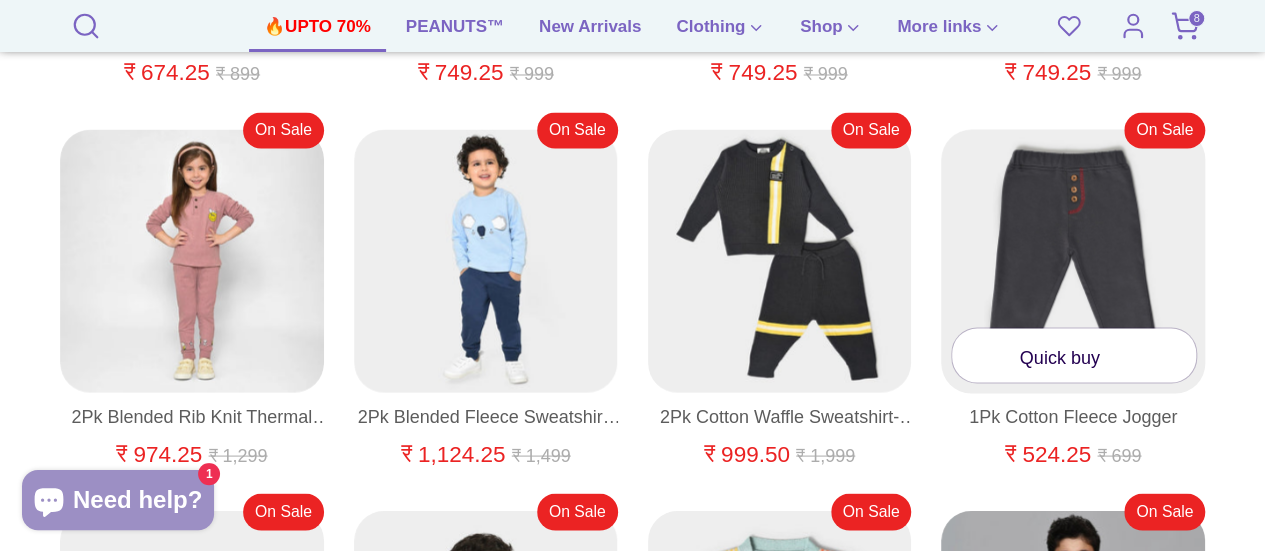 click at bounding box center [1073, 261] 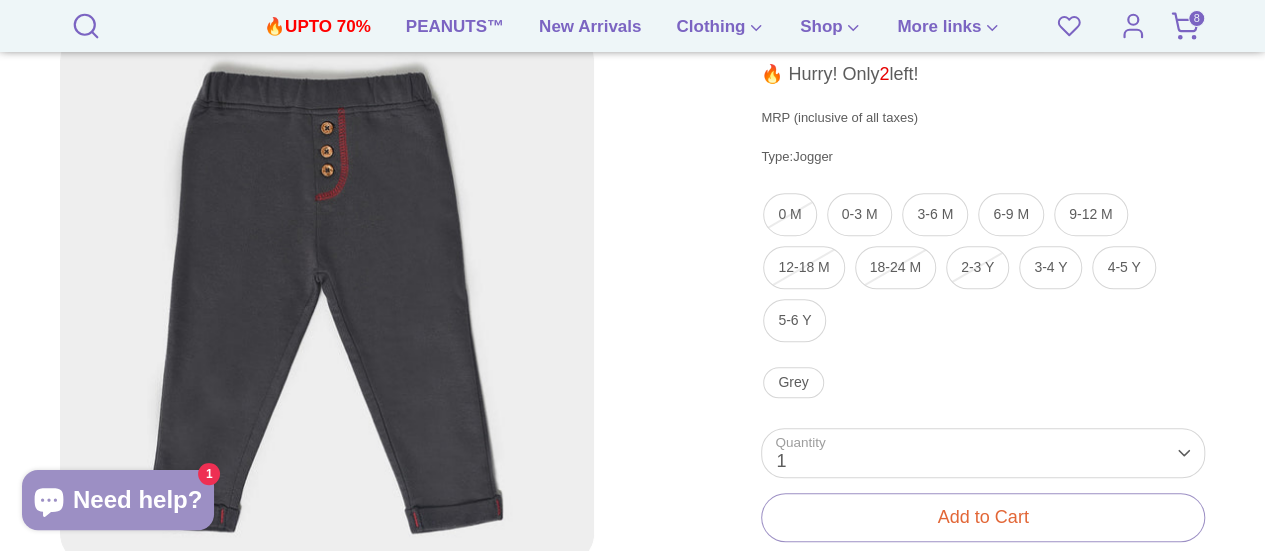 scroll, scrollTop: 401, scrollLeft: 0, axis: vertical 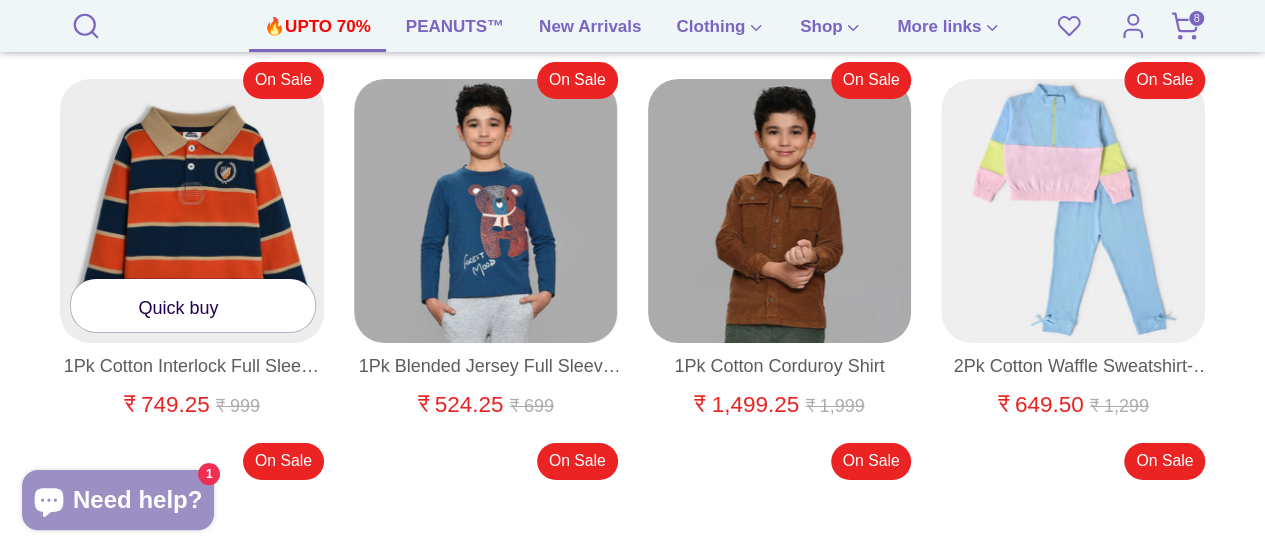 click on "Quick buy" at bounding box center [193, 305] 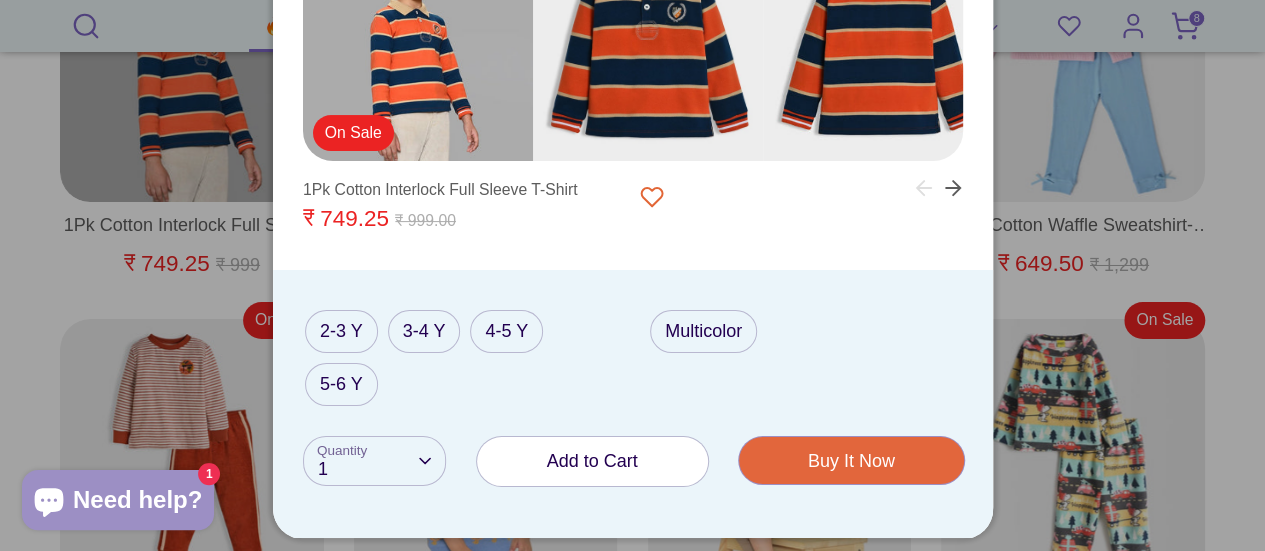 scroll, scrollTop: 3481, scrollLeft: 0, axis: vertical 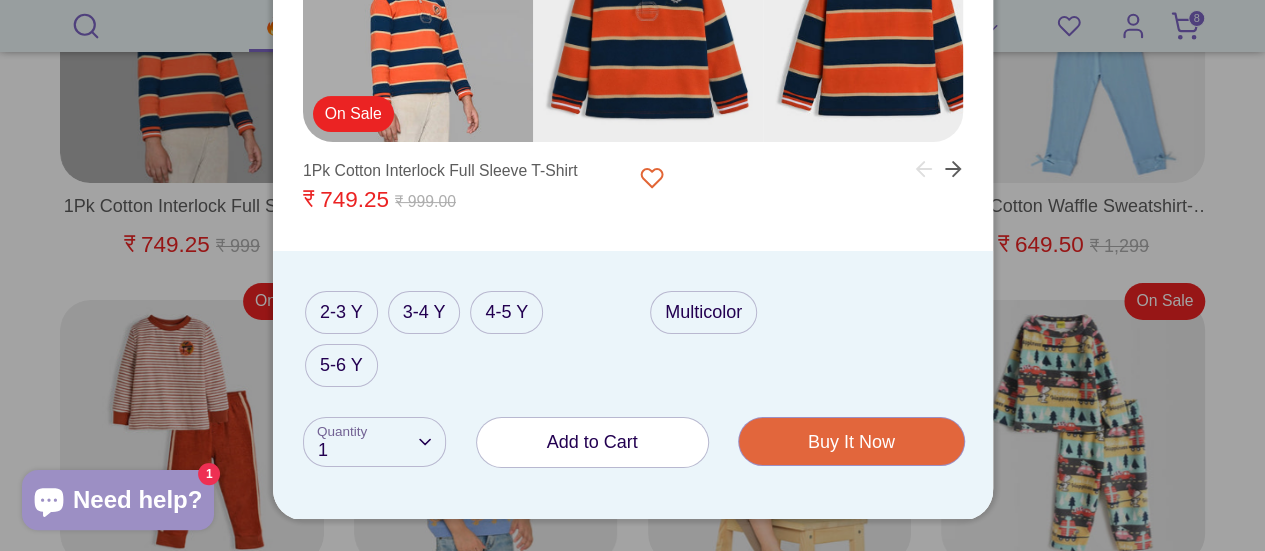 click on "Add to Cart" at bounding box center (592, 442) 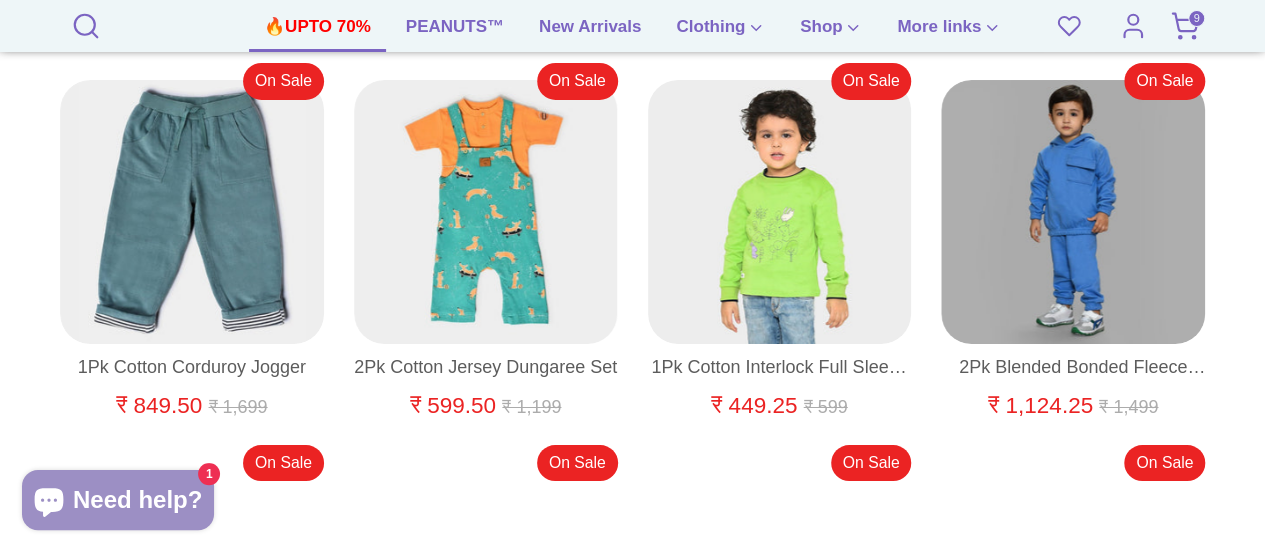 scroll, scrollTop: 14761, scrollLeft: 0, axis: vertical 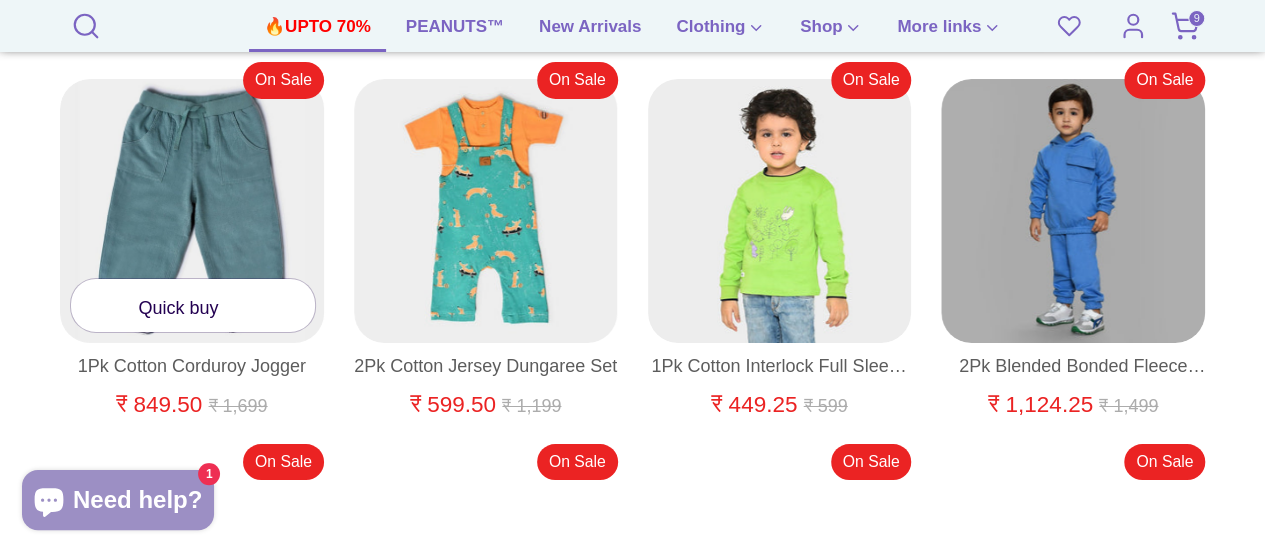 click 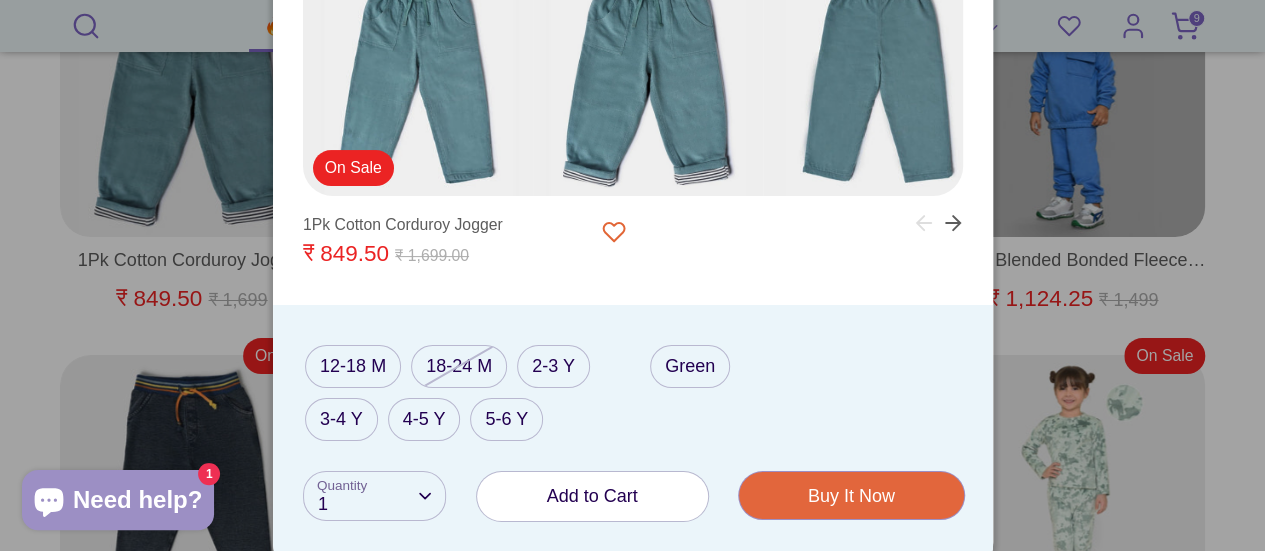 scroll, scrollTop: 14961, scrollLeft: 0, axis: vertical 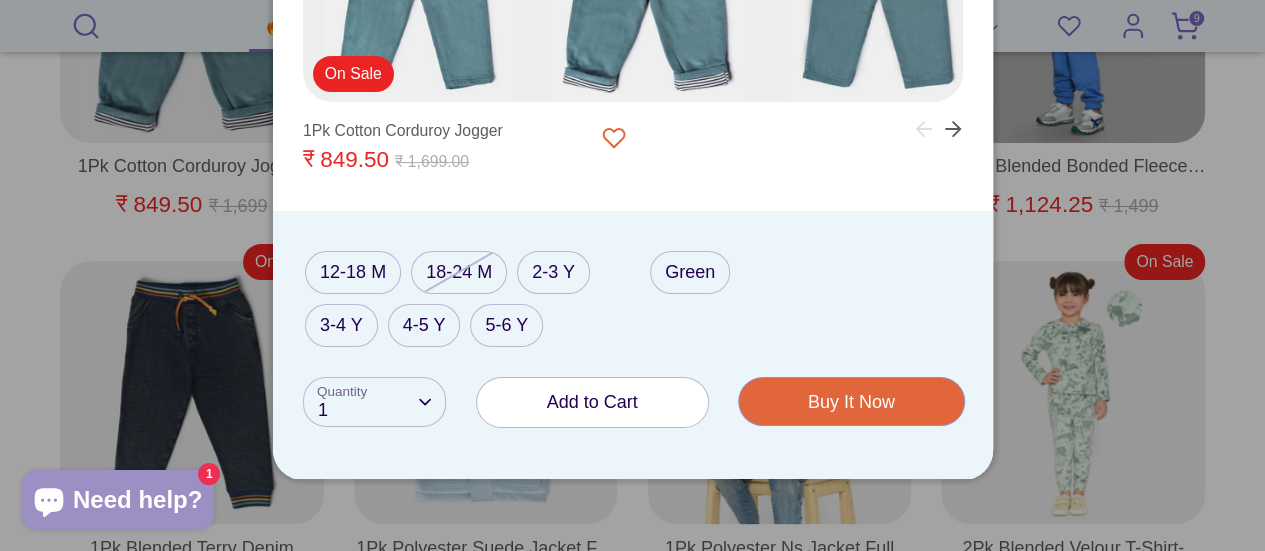 click on "Add to Cart" at bounding box center (592, 402) 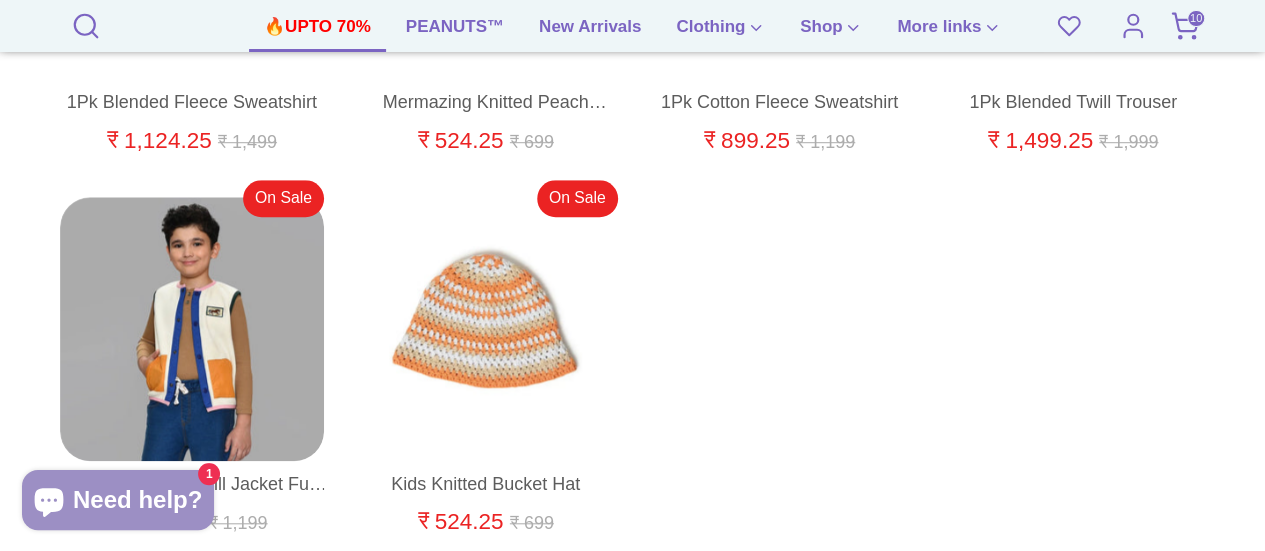 scroll, scrollTop: 19681, scrollLeft: 0, axis: vertical 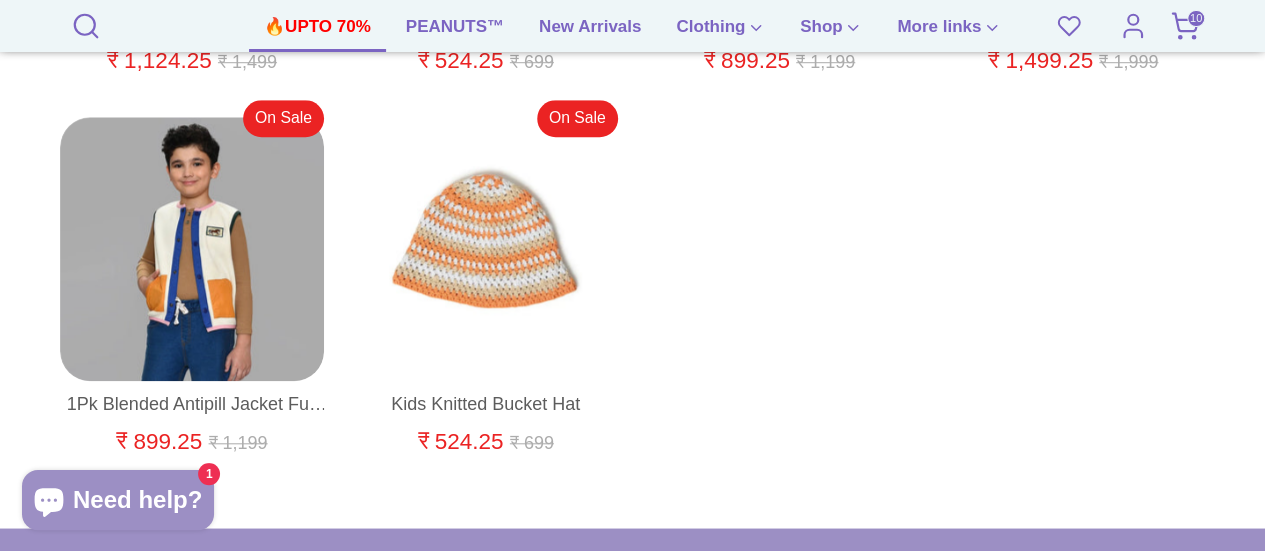 click on "10" at bounding box center [1185, 26] 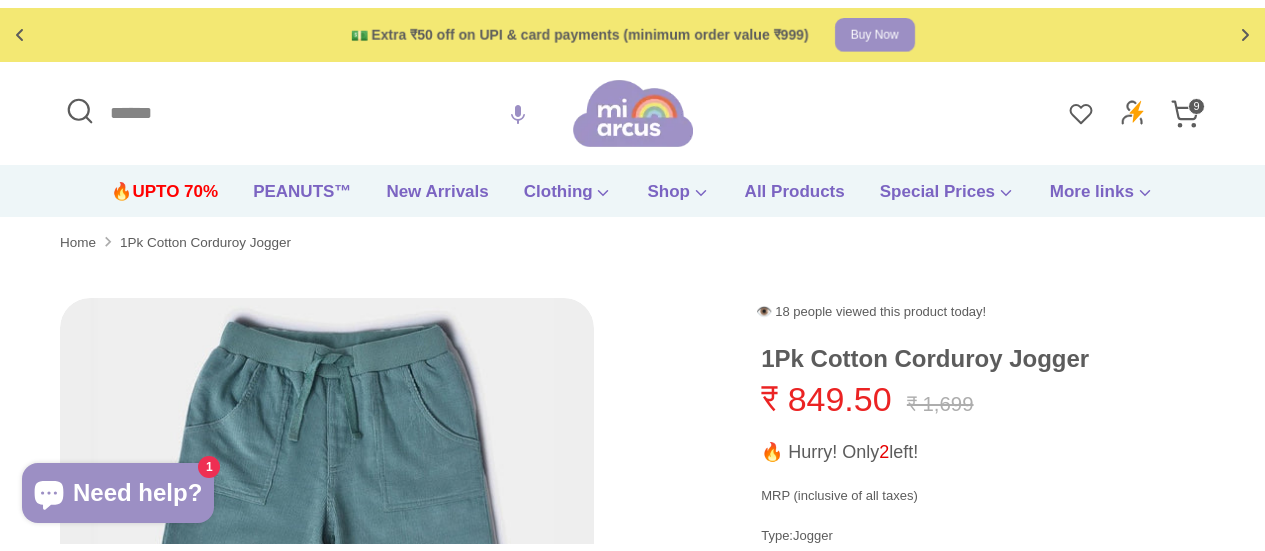 scroll, scrollTop: 0, scrollLeft: 0, axis: both 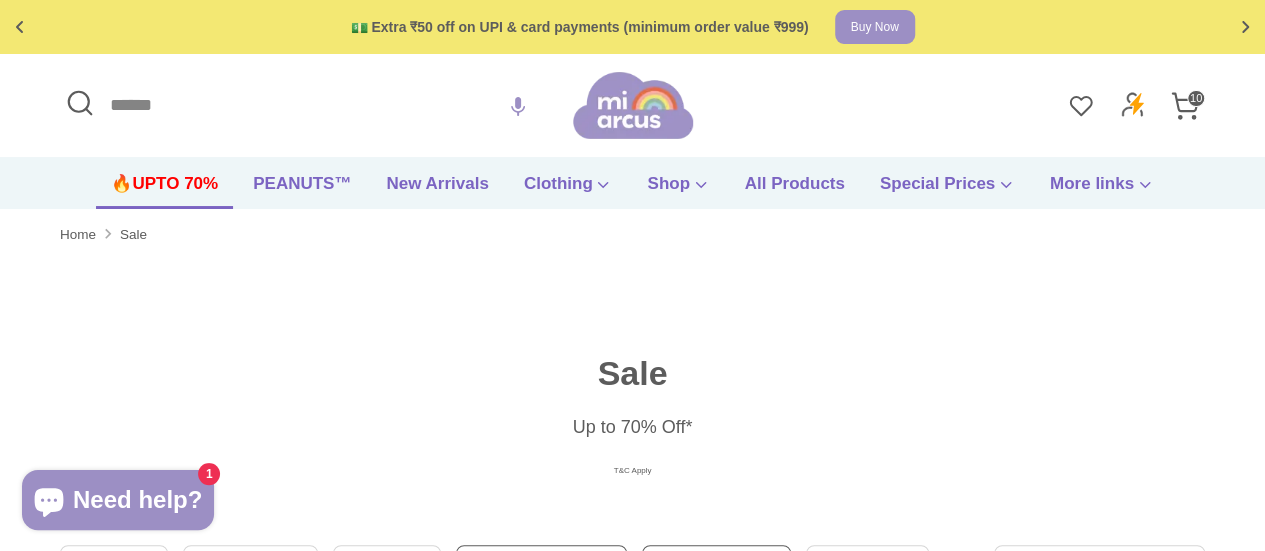 click 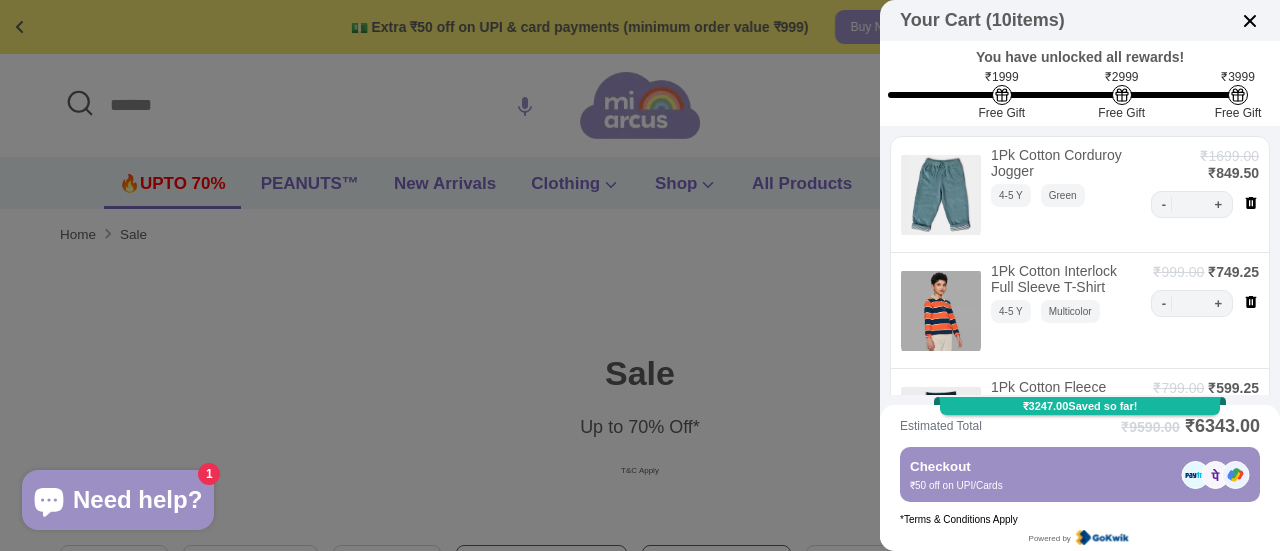 select on "*****" 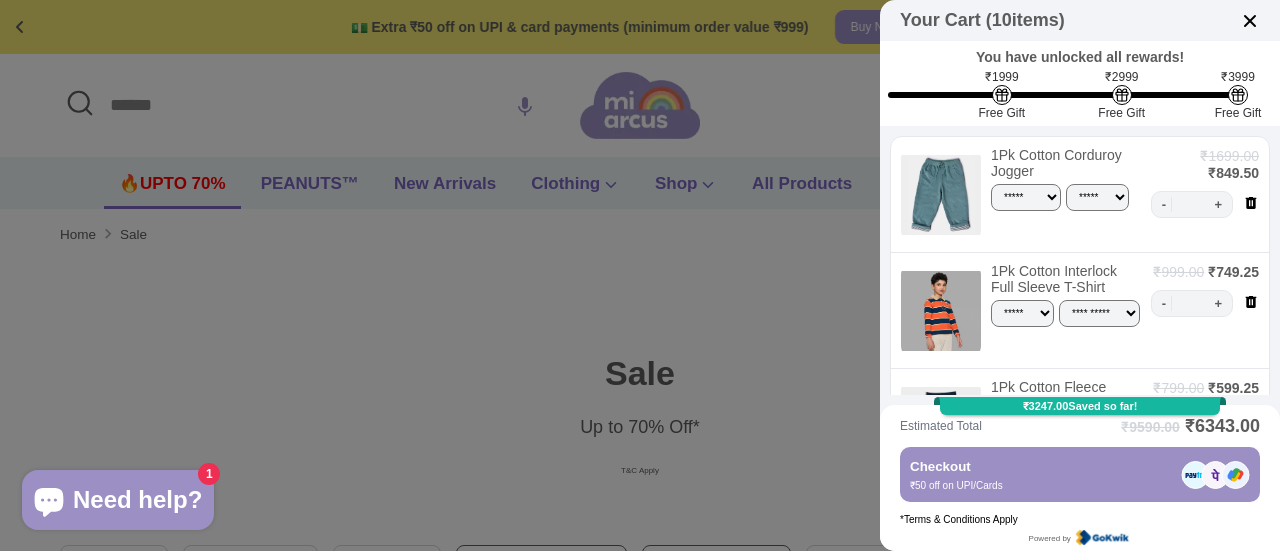 select on "*****" 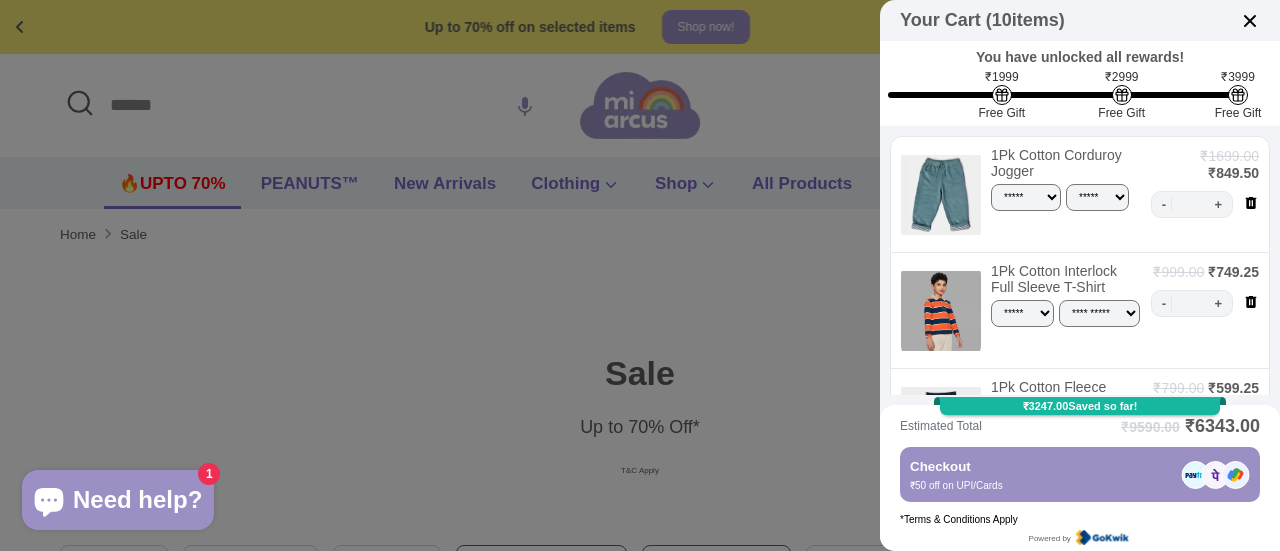 select on "*****" 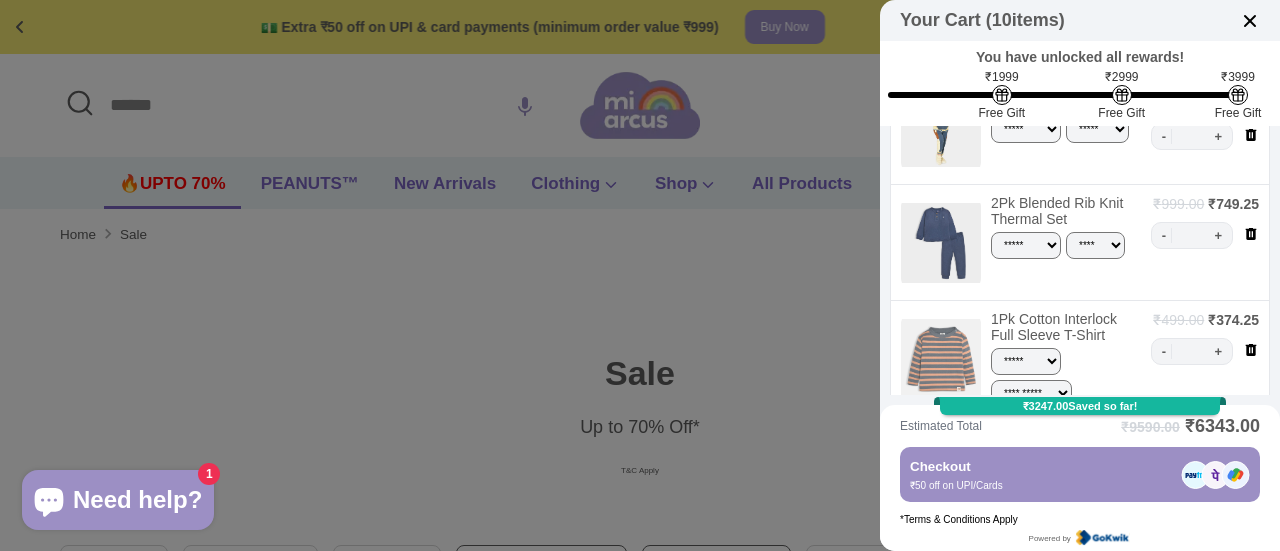 scroll, scrollTop: 649, scrollLeft: 0, axis: vertical 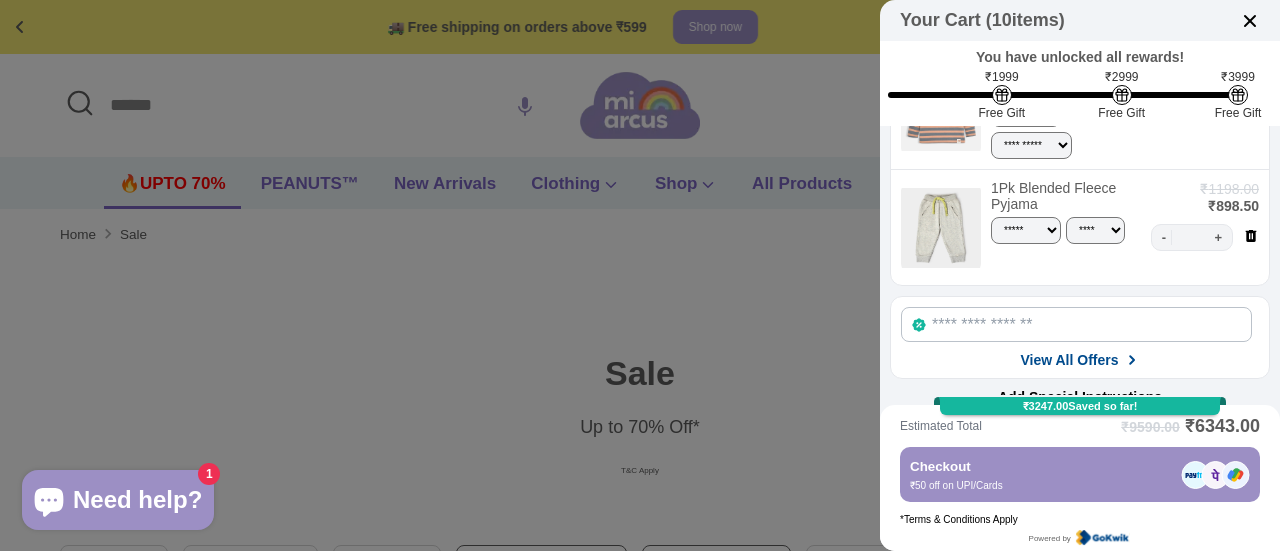 click on "-" at bounding box center [1167, 237] 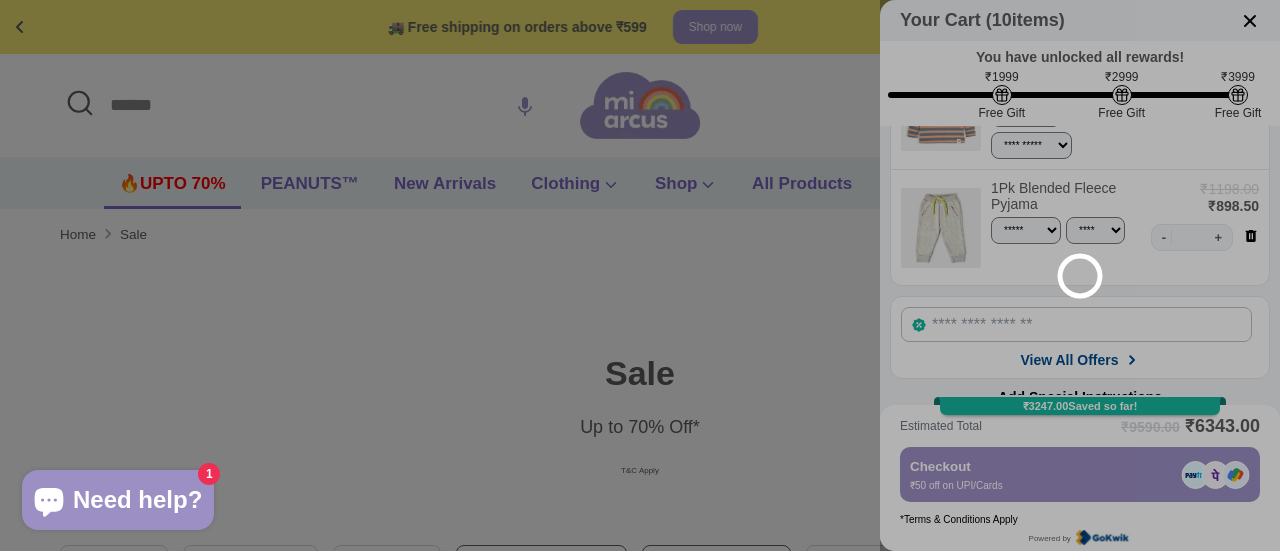 select on "*****" 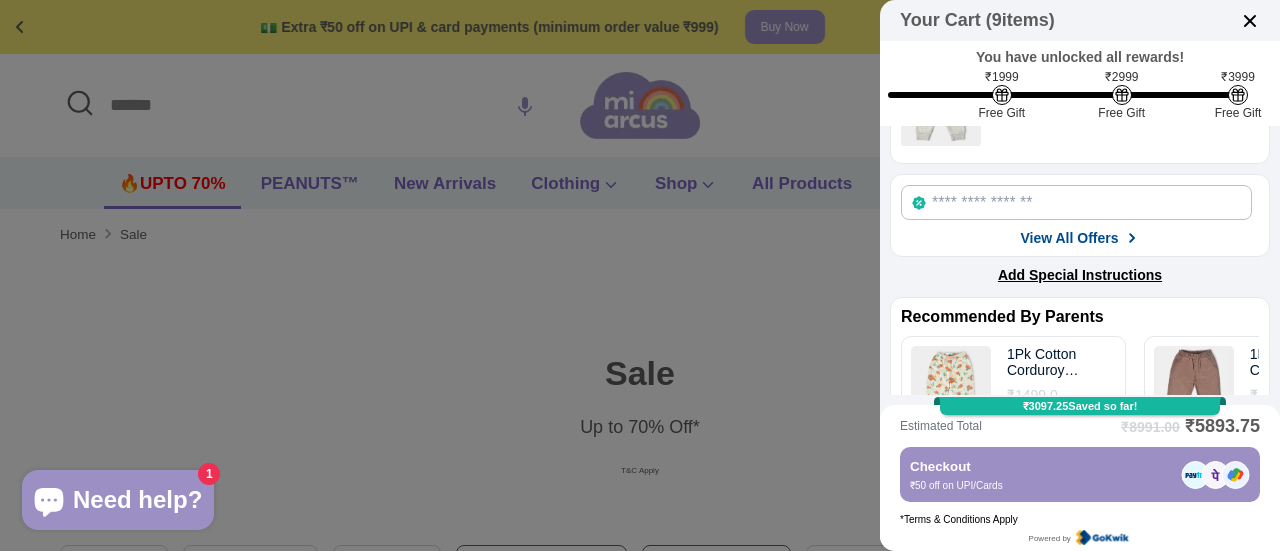 scroll, scrollTop: 1016, scrollLeft: 0, axis: vertical 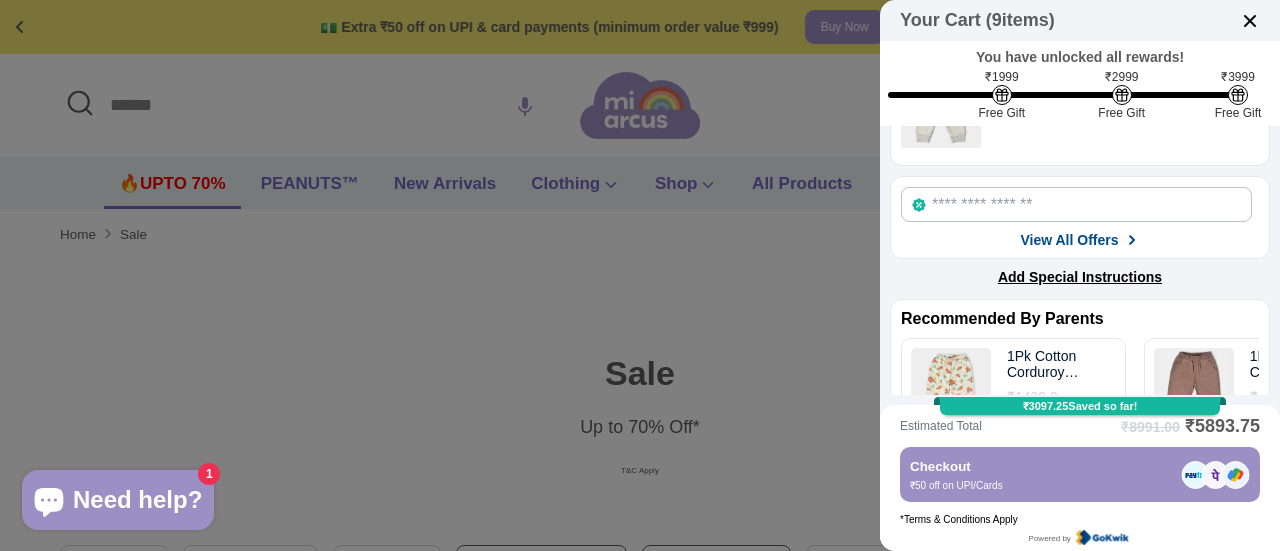 click on "View All Offers" at bounding box center [1069, 240] 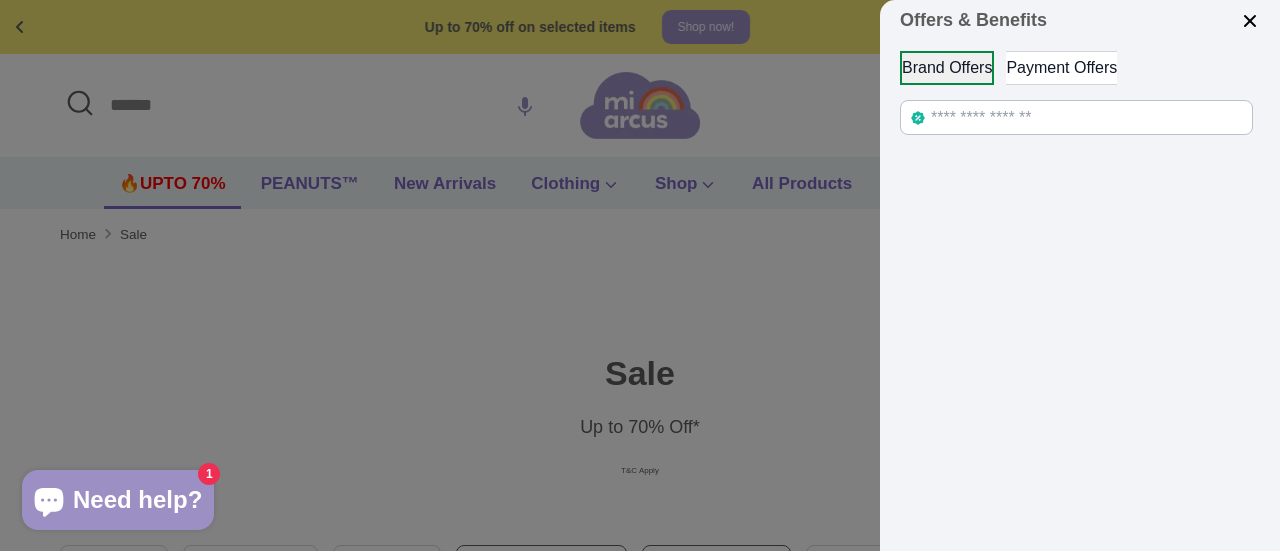 click on "Payment Offers" at bounding box center (1061, 68) 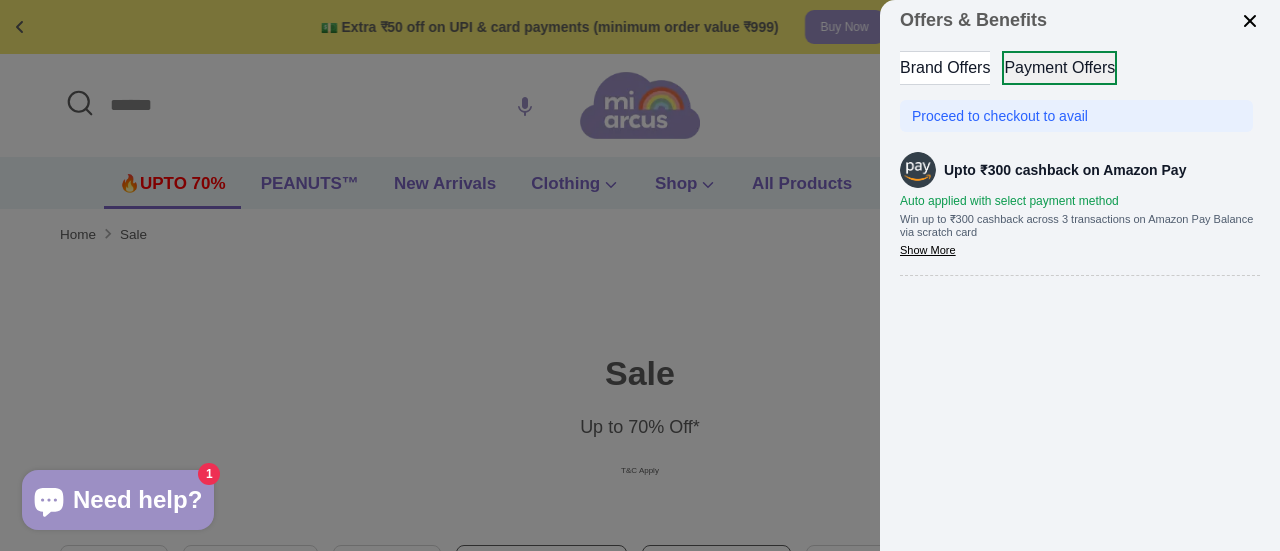click at bounding box center [1250, 21] 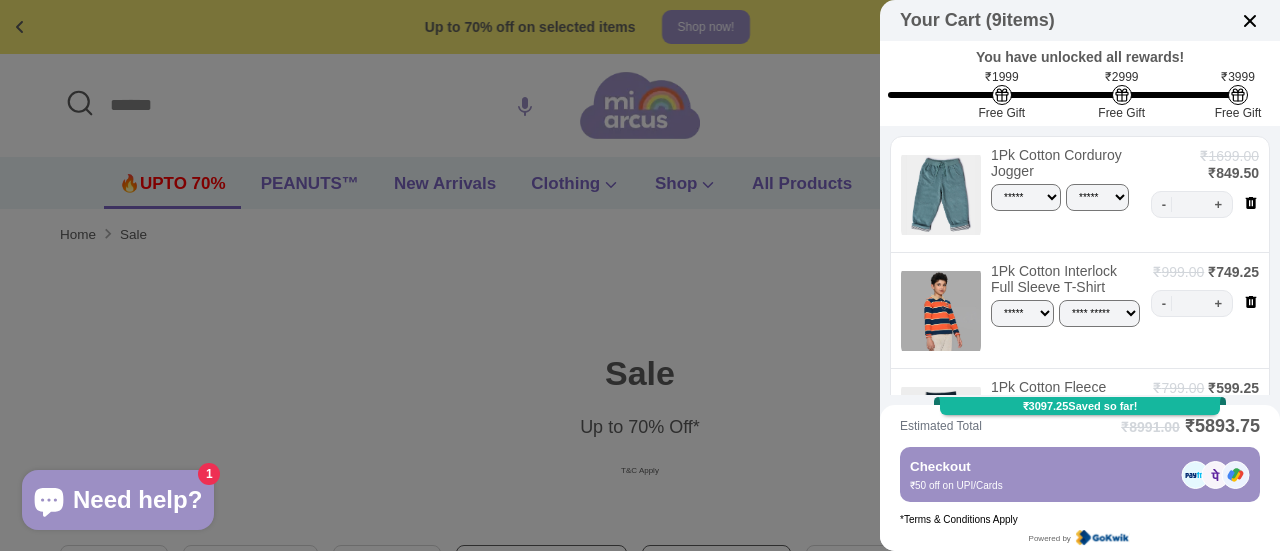 click at bounding box center [640, 275] 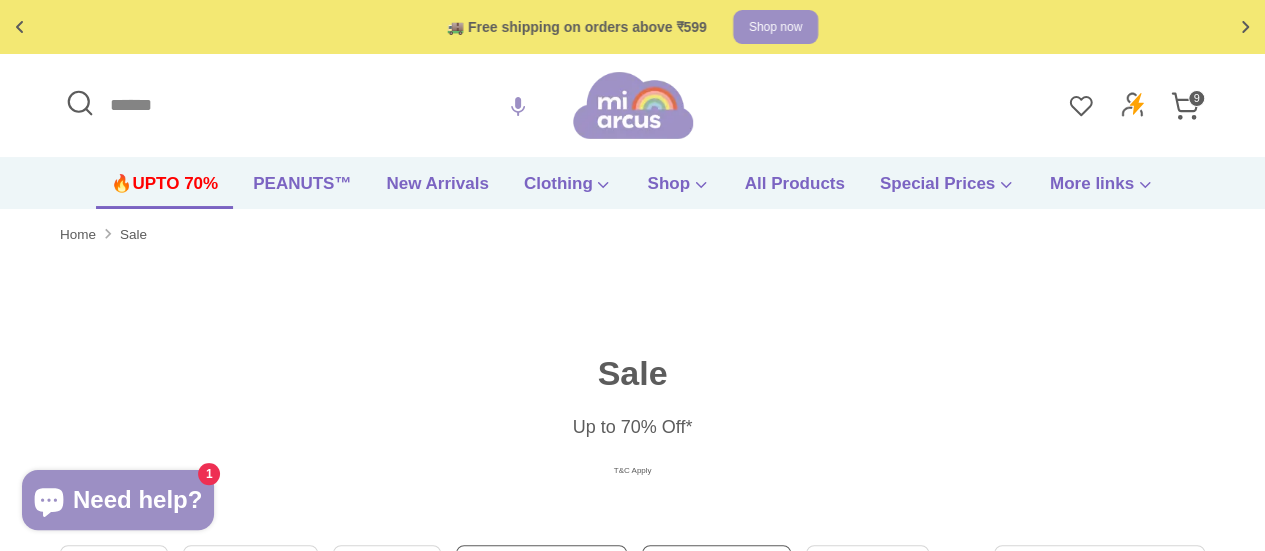 click 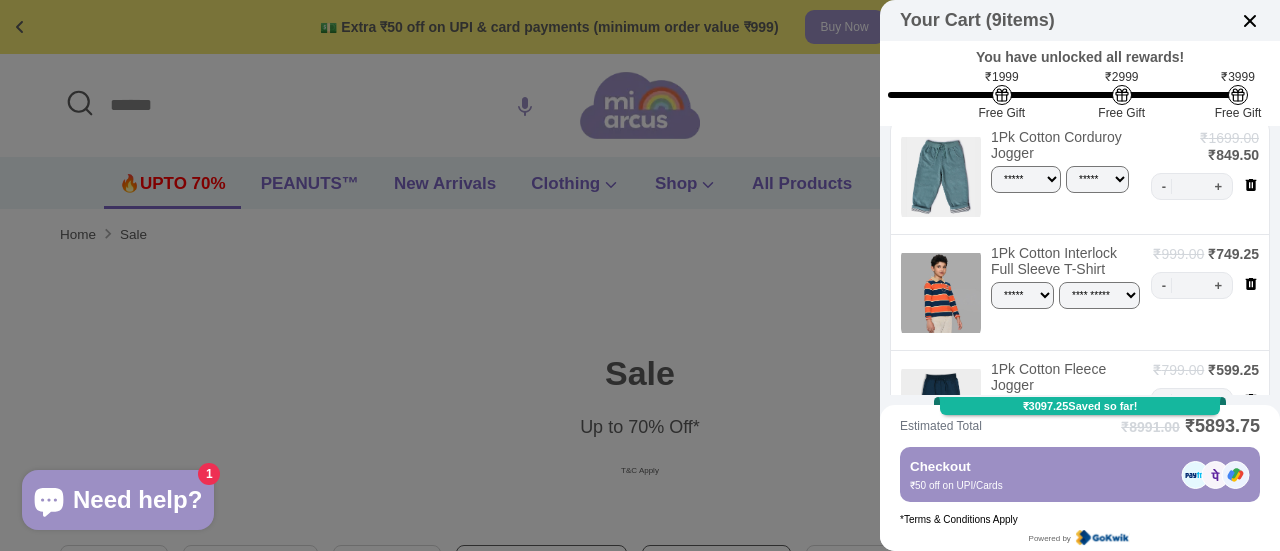 scroll, scrollTop: 0, scrollLeft: 0, axis: both 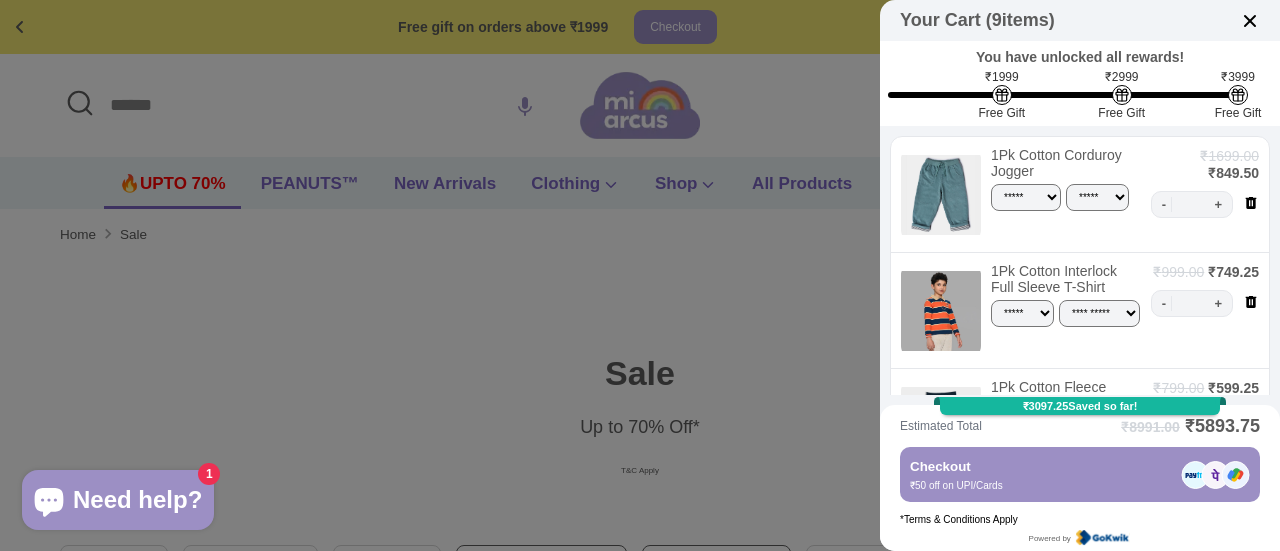 click on "Checkout" at bounding box center (1041, 466) 